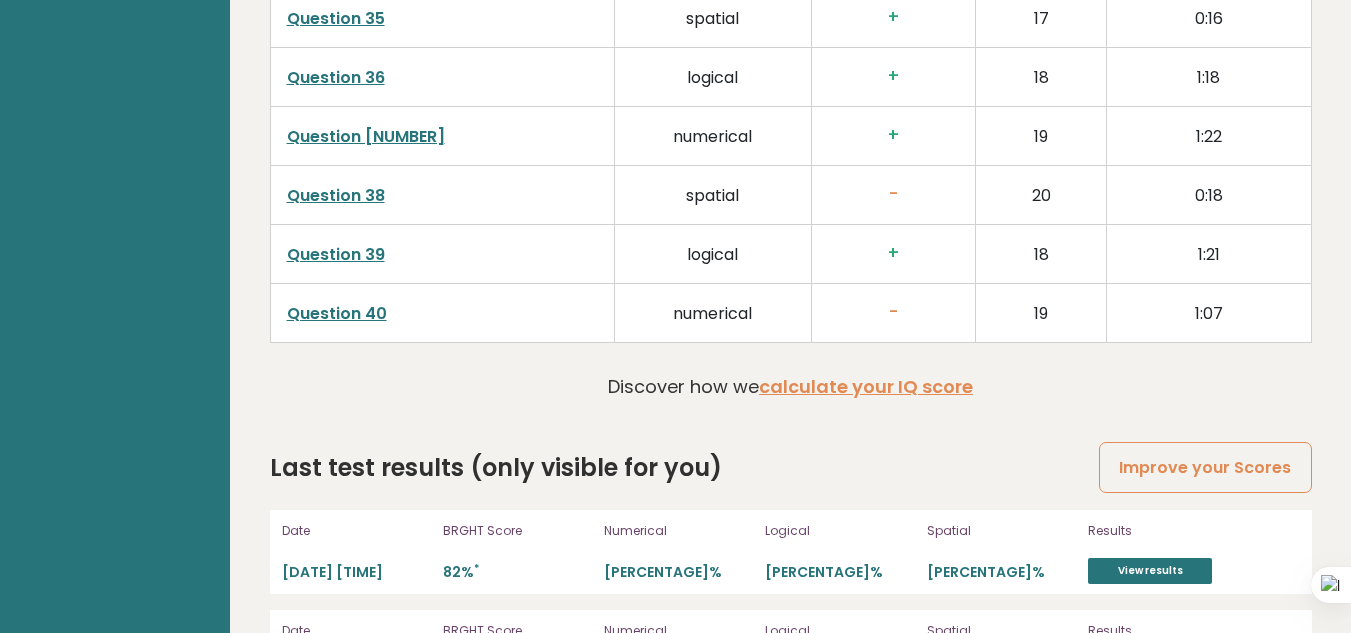 scroll, scrollTop: 5532, scrollLeft: 0, axis: vertical 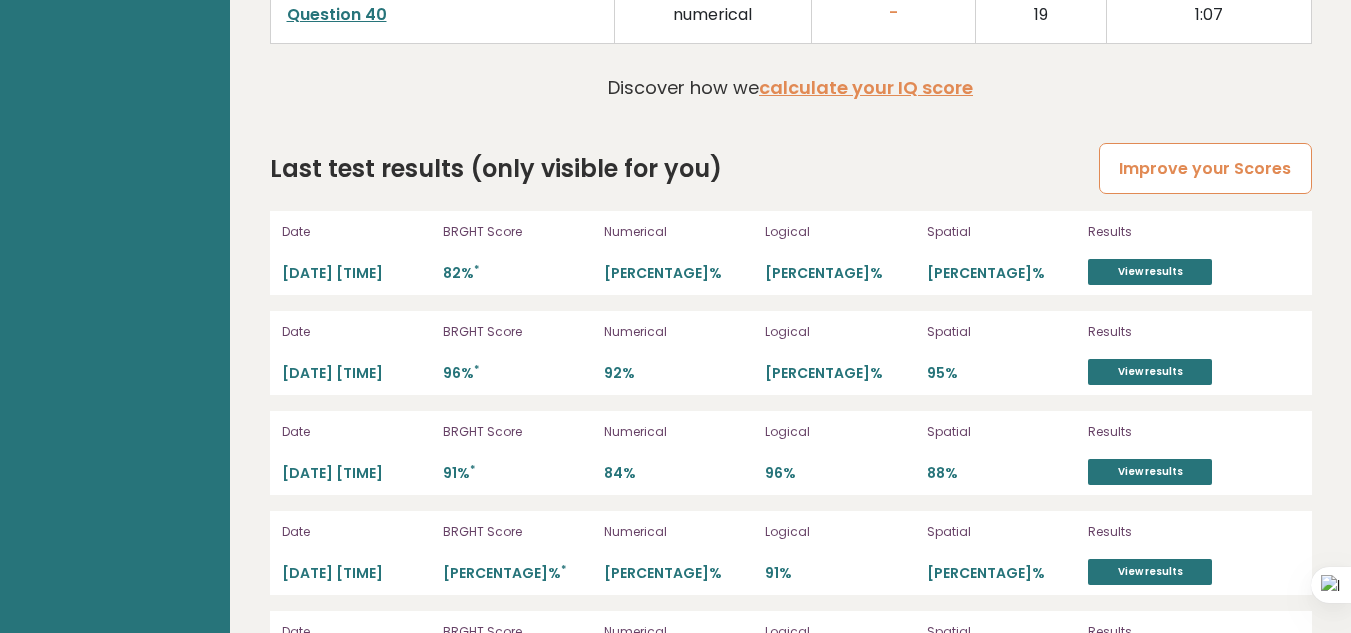 click on "Improve your Scores" at bounding box center [1205, 168] 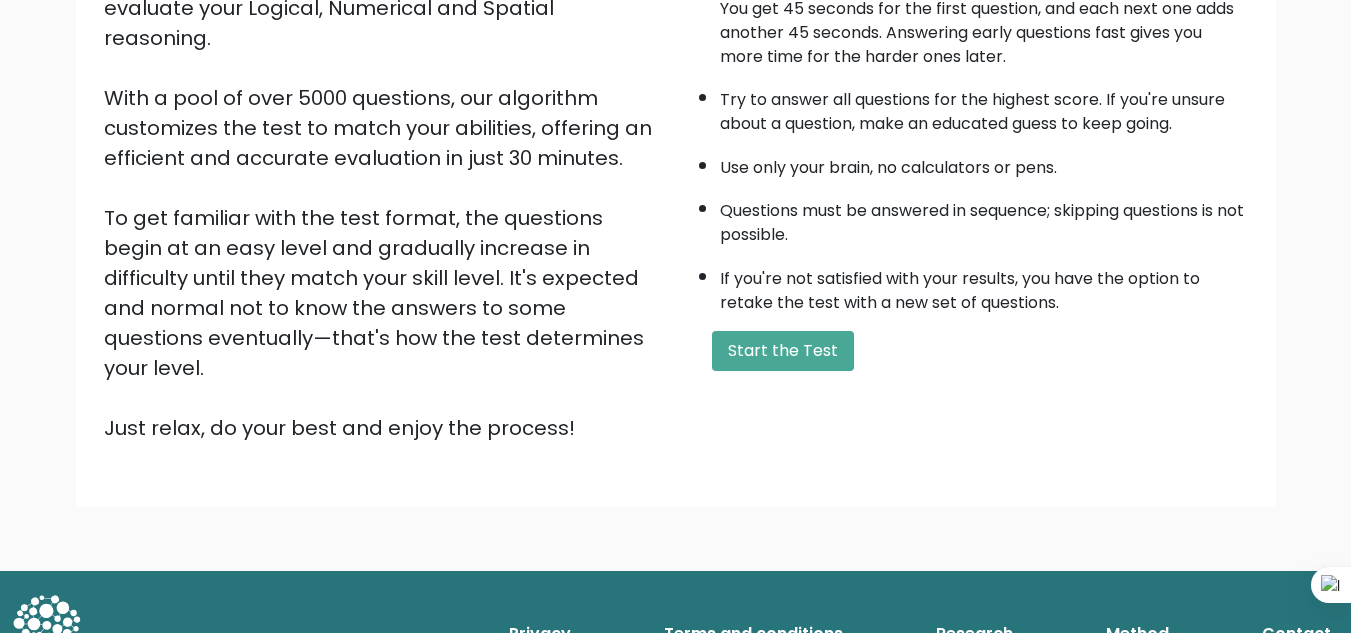 scroll, scrollTop: 283, scrollLeft: 0, axis: vertical 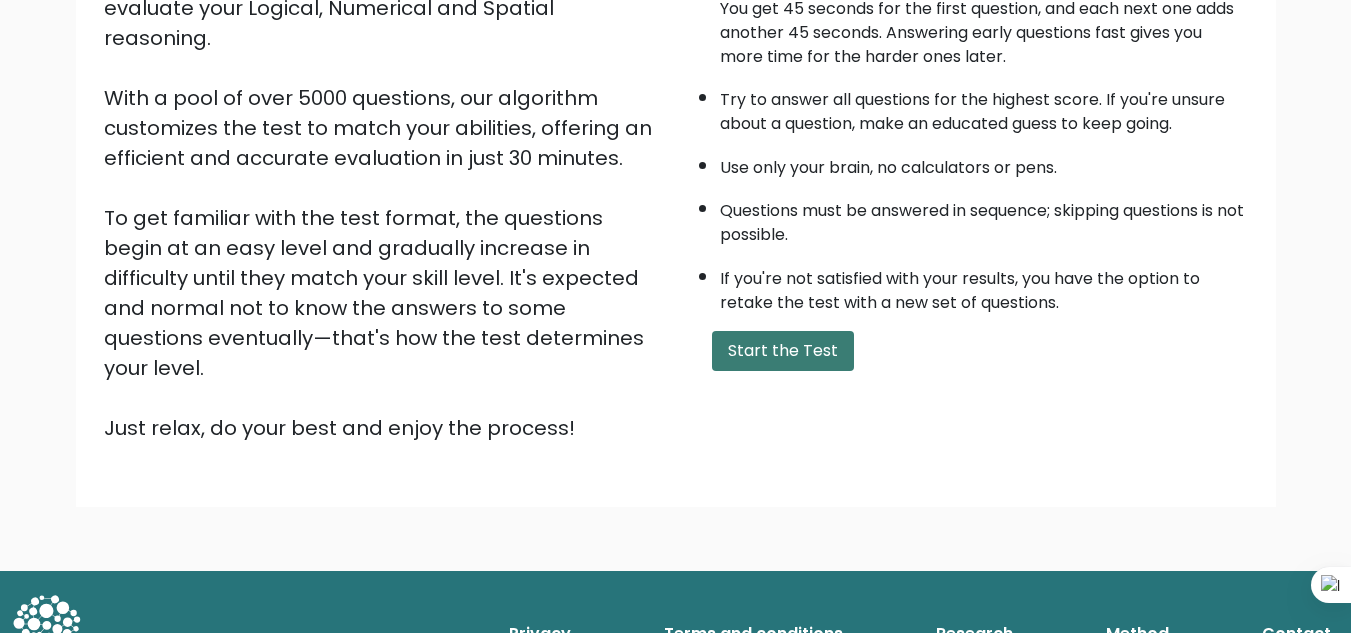 click on "Start the Test" at bounding box center (783, 351) 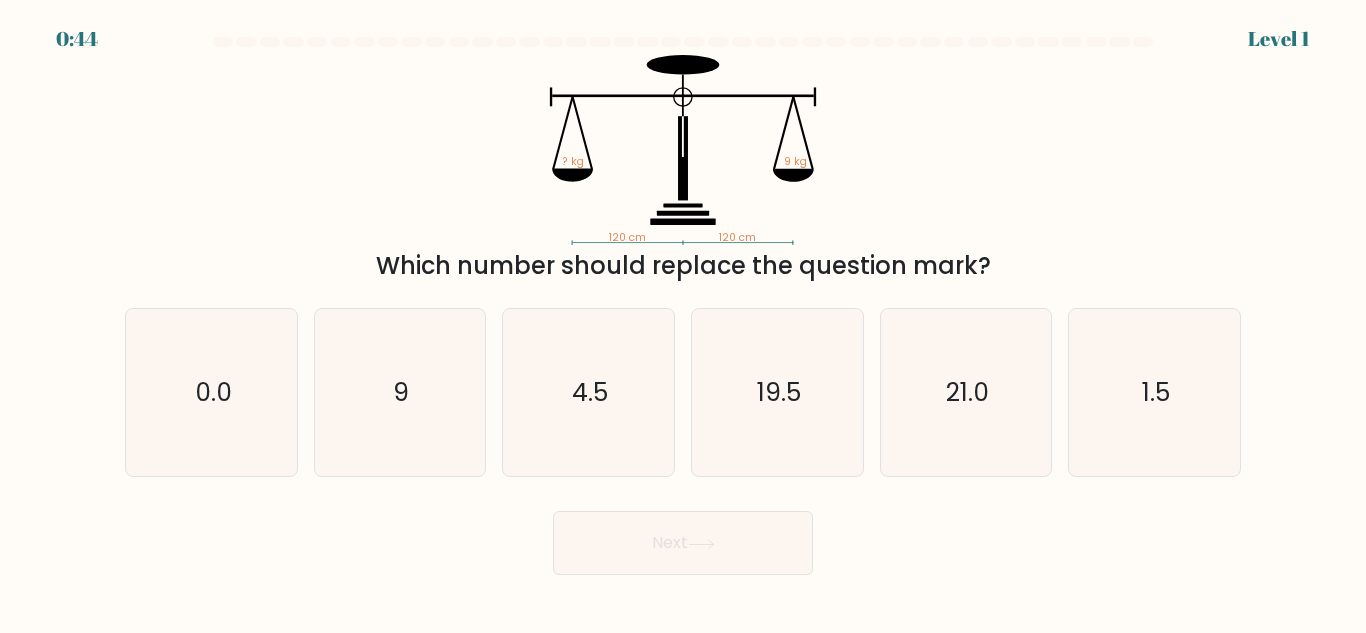 scroll, scrollTop: 0, scrollLeft: 0, axis: both 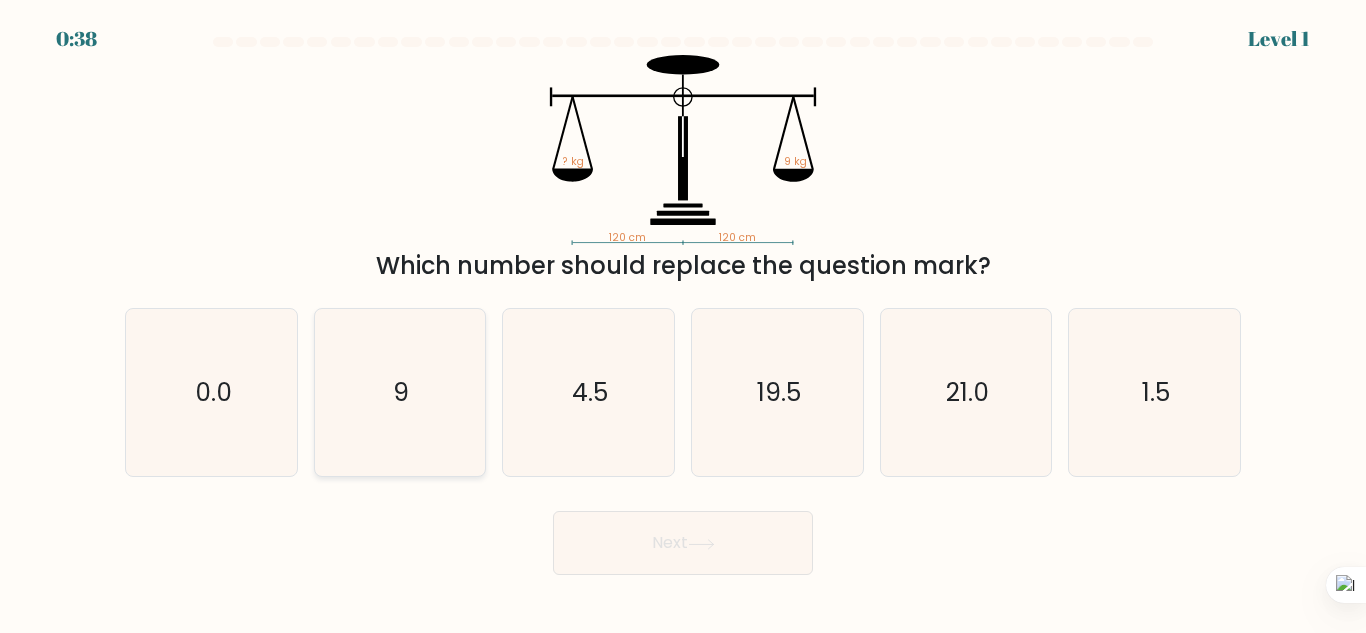 click on "9" at bounding box center (399, 392) 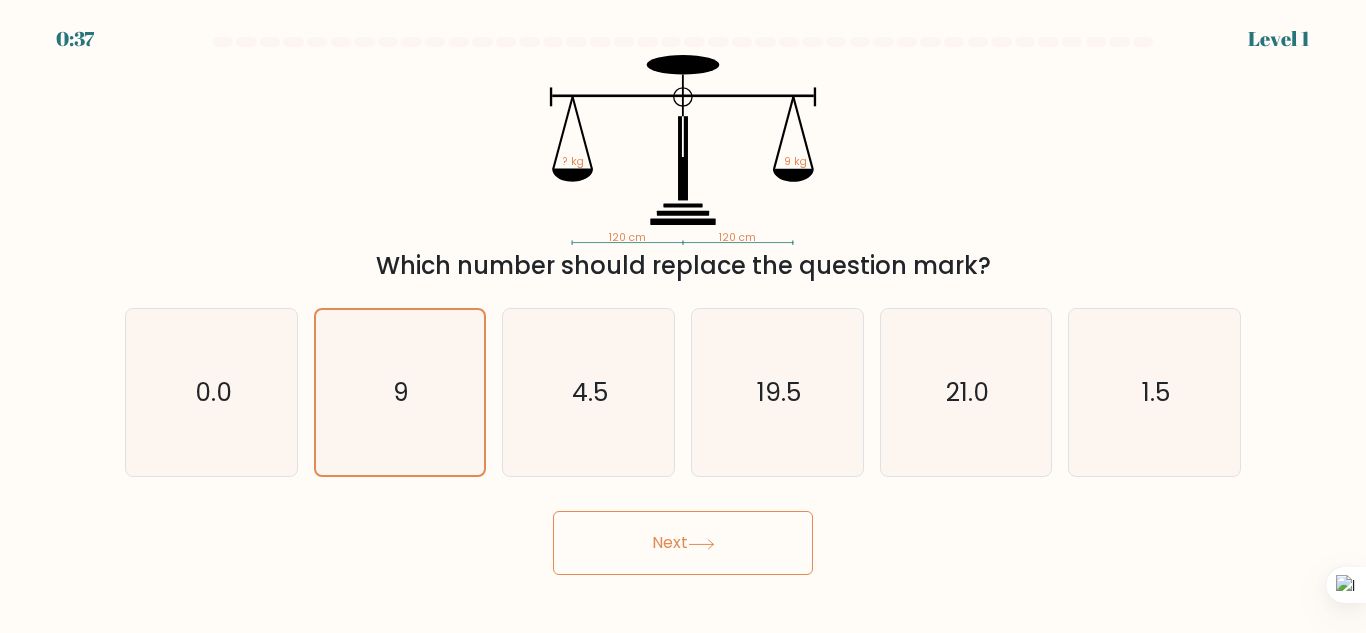 click on "Next" at bounding box center (683, 543) 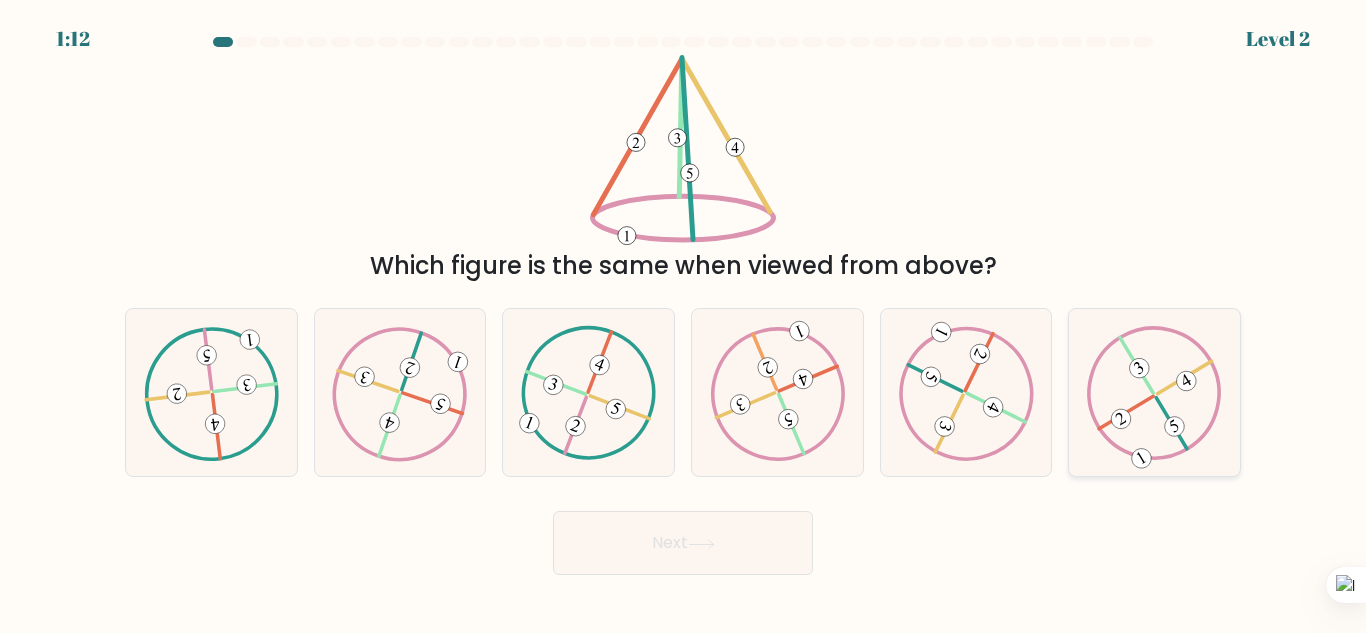 click at bounding box center (1154, 393) 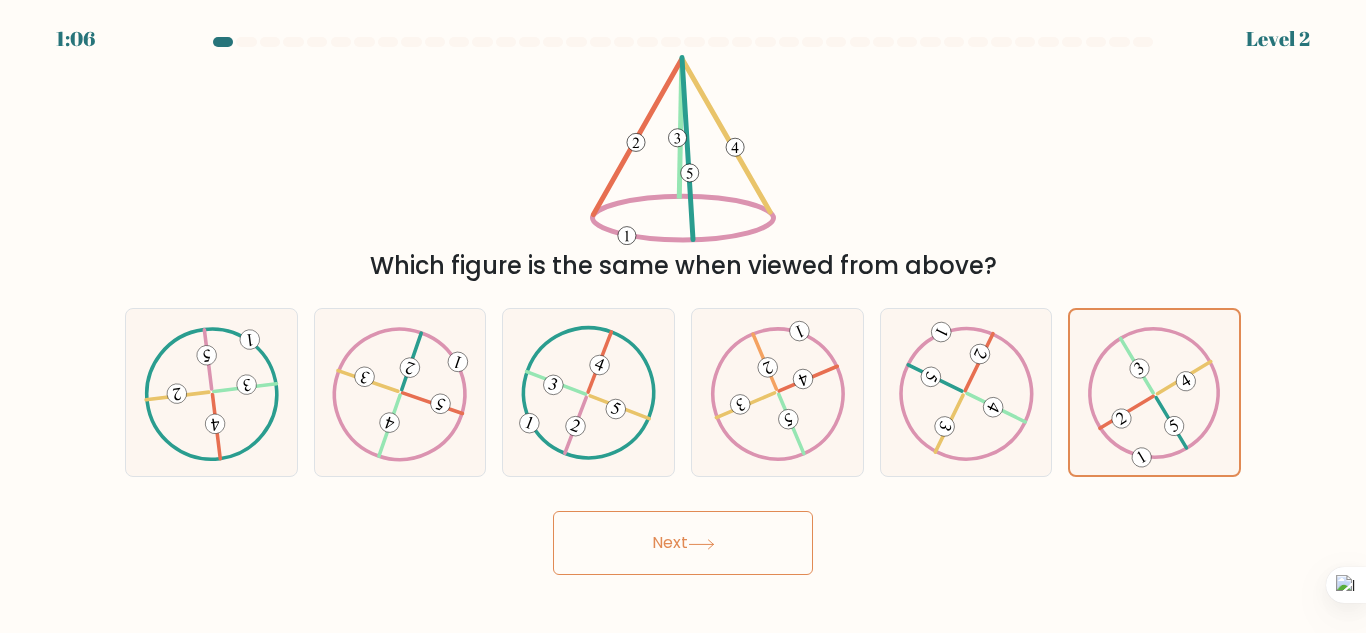 click on "Next" at bounding box center [683, 543] 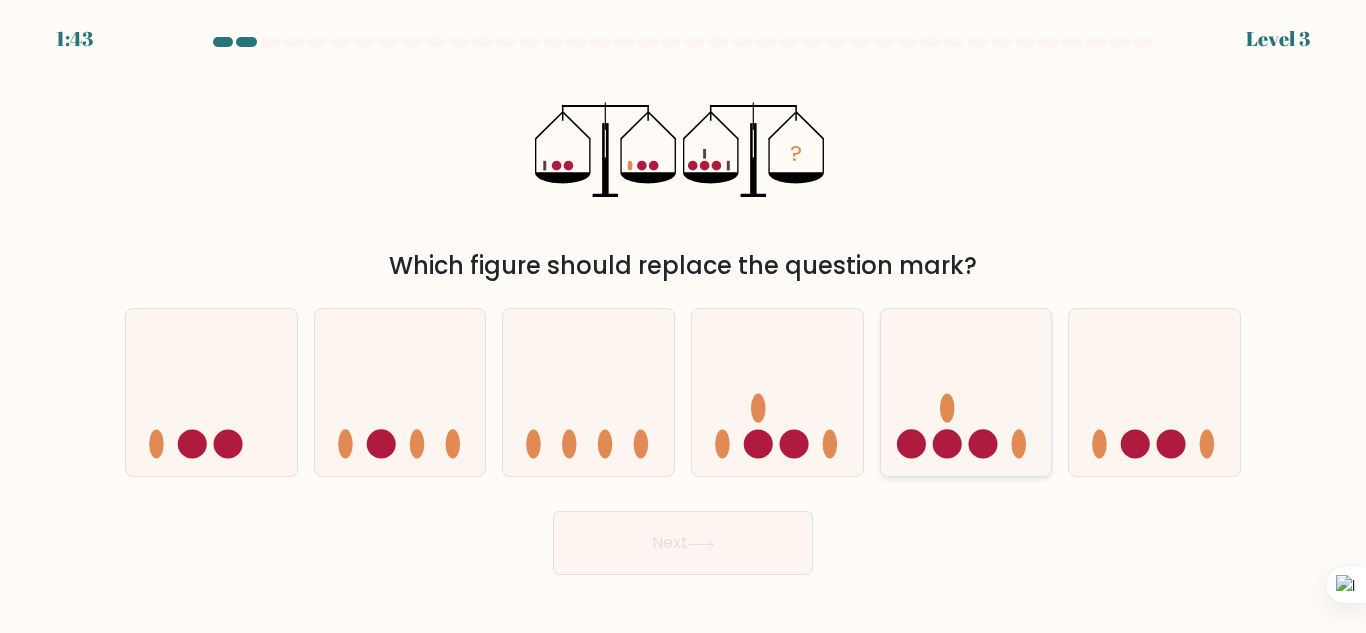 click at bounding box center [966, 392] 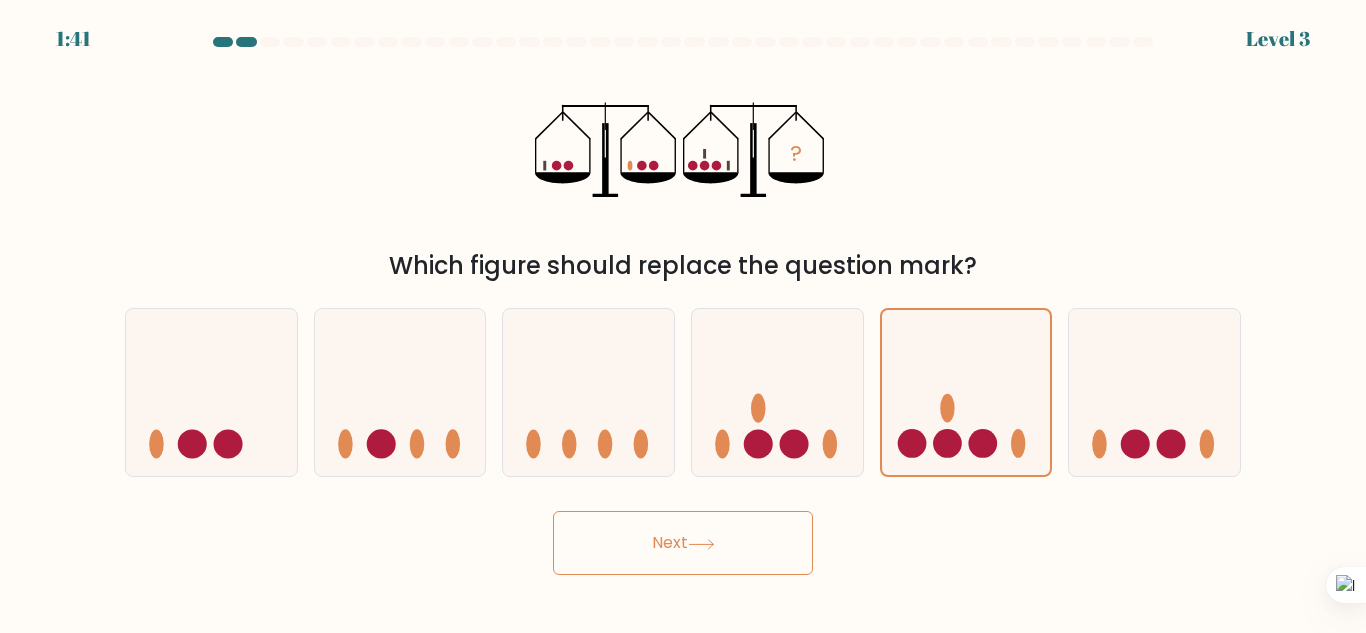 click on "Next" at bounding box center [683, 543] 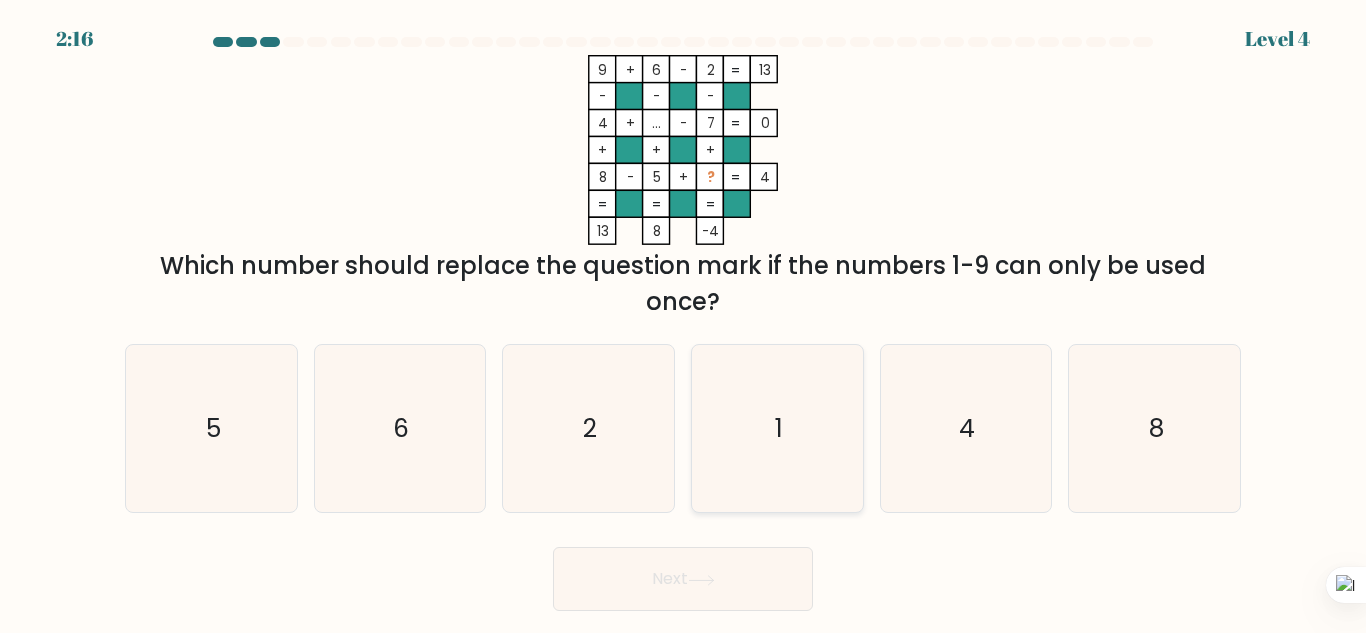 click on "1" at bounding box center (777, 428) 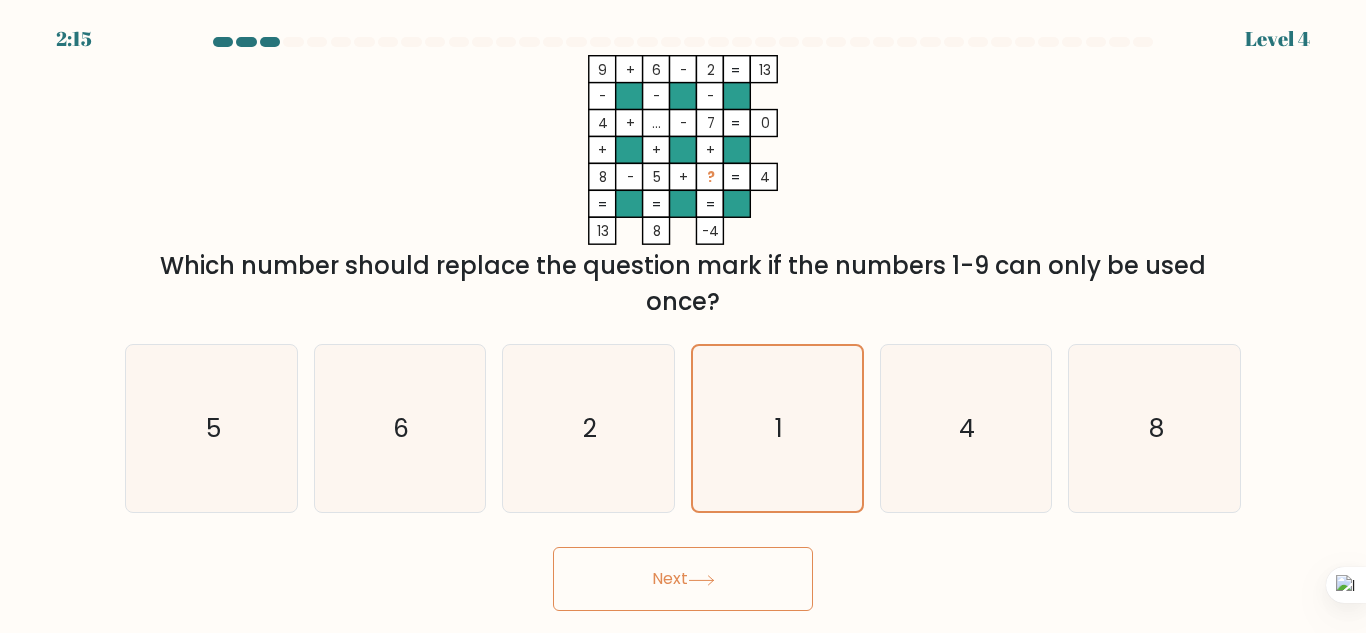 click on "Next" at bounding box center (683, 579) 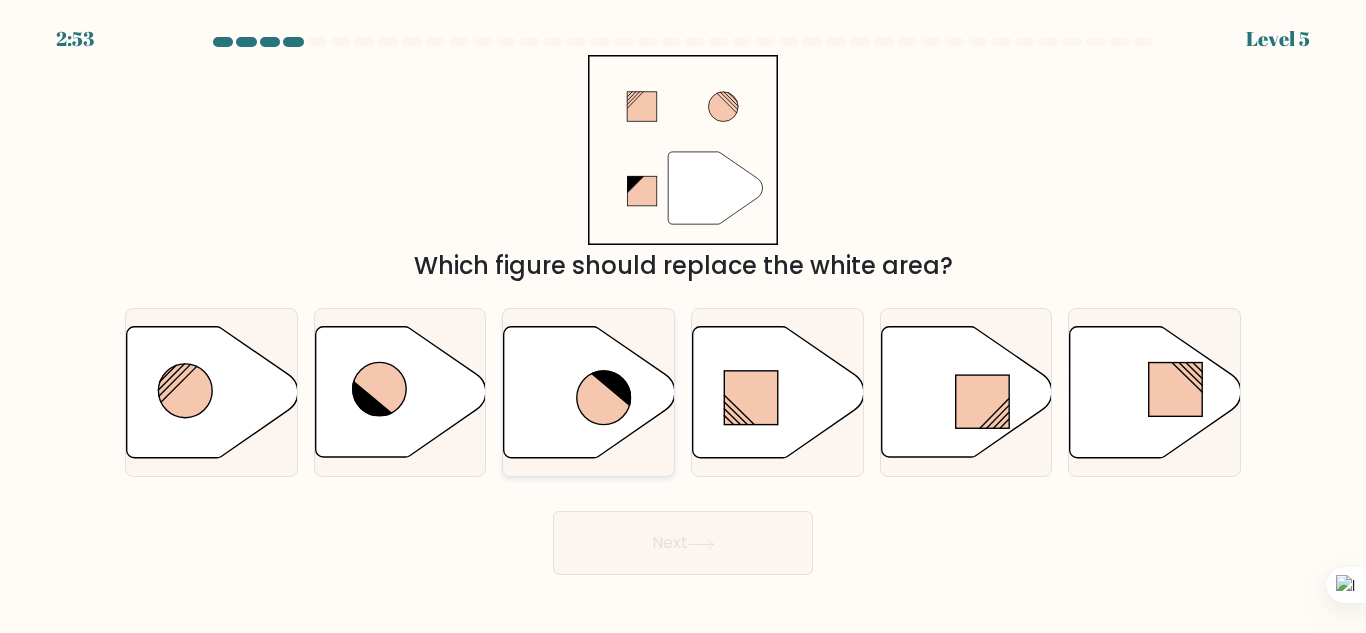 click at bounding box center [604, 398] 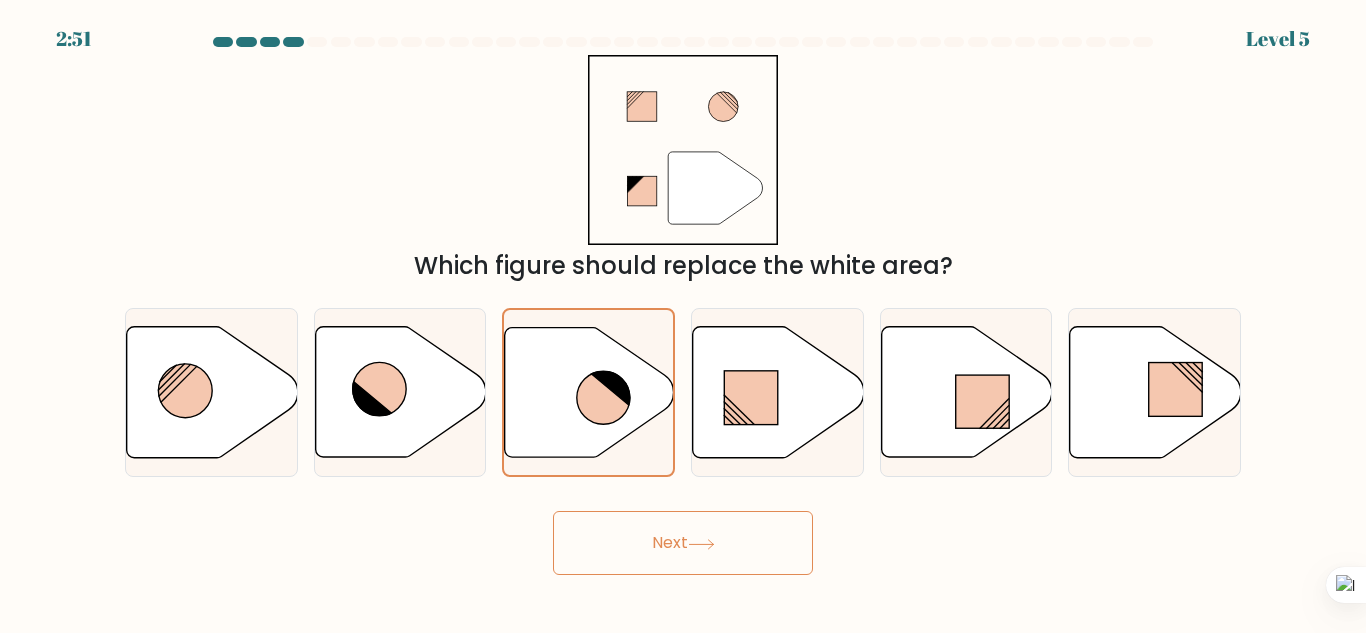 click on "[TIME]
Level [NUMBER]" at bounding box center [683, 316] 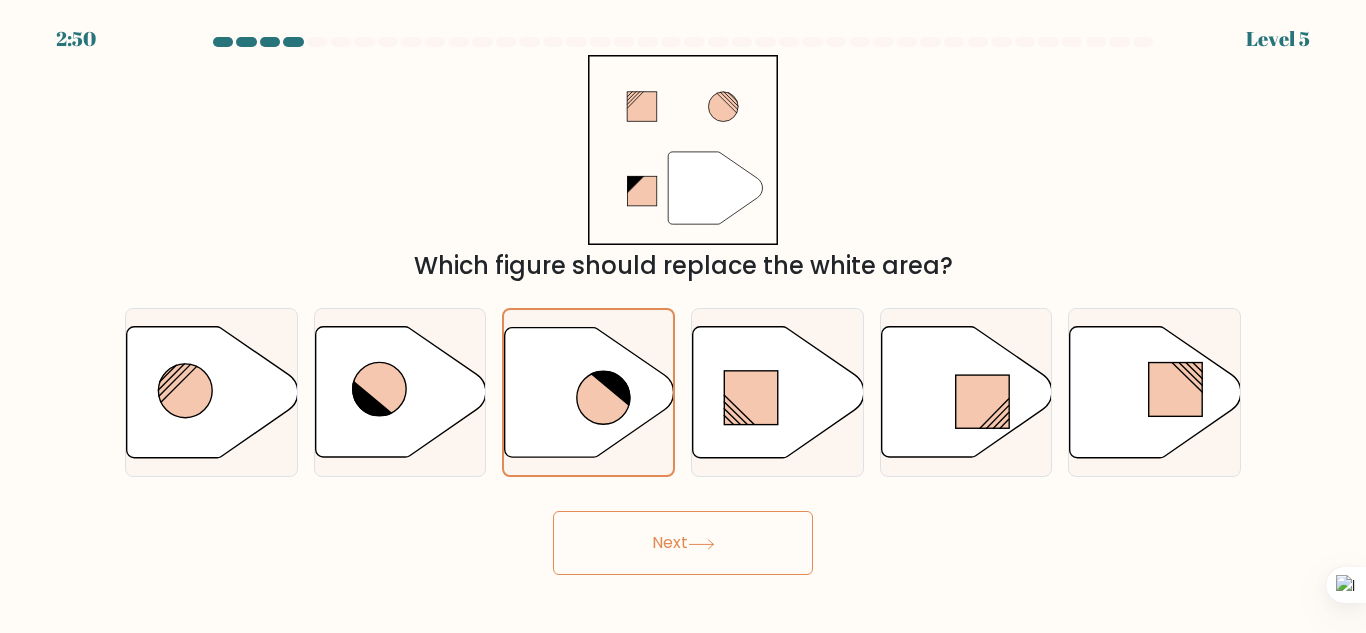 click on "Next" at bounding box center [683, 543] 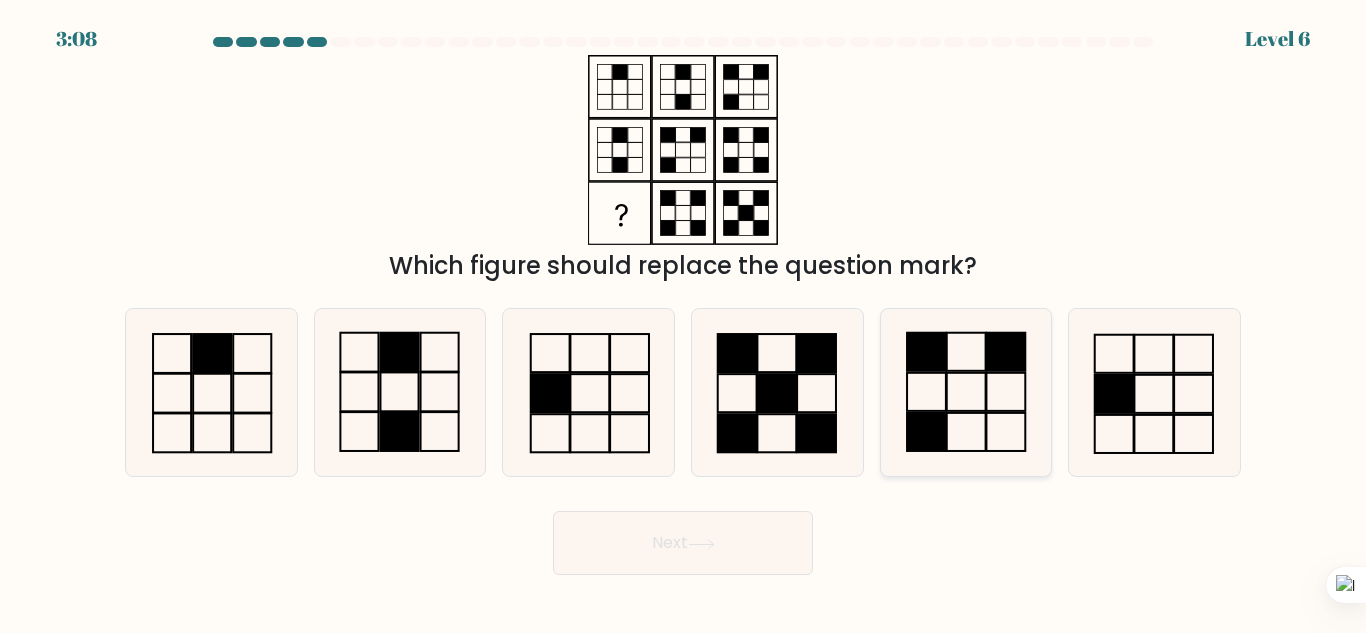 click at bounding box center (1006, 352) 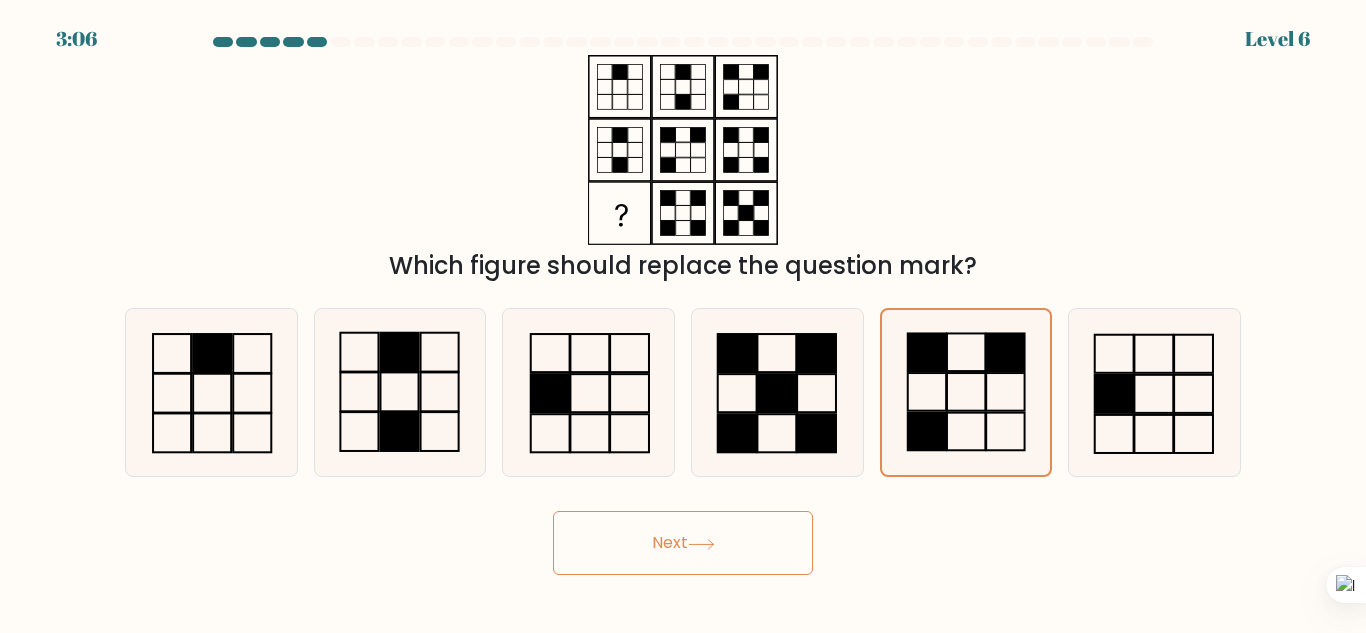 click on "Next" at bounding box center (683, 543) 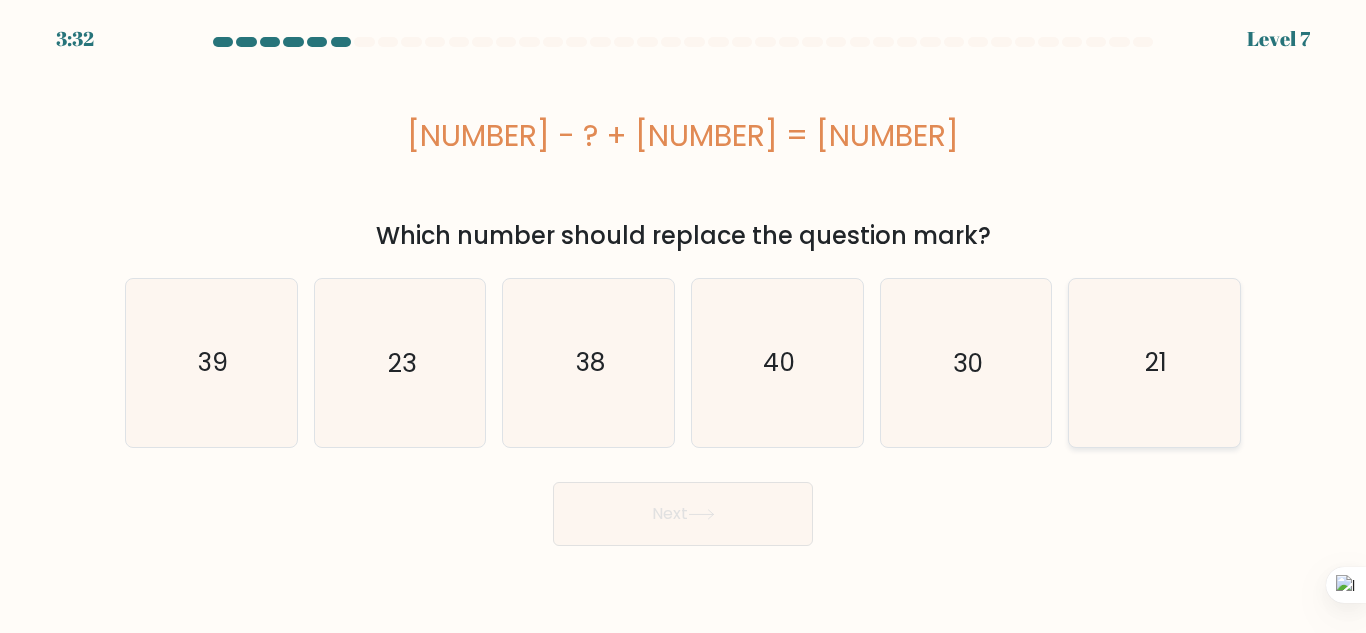 click on "21" at bounding box center [1154, 362] 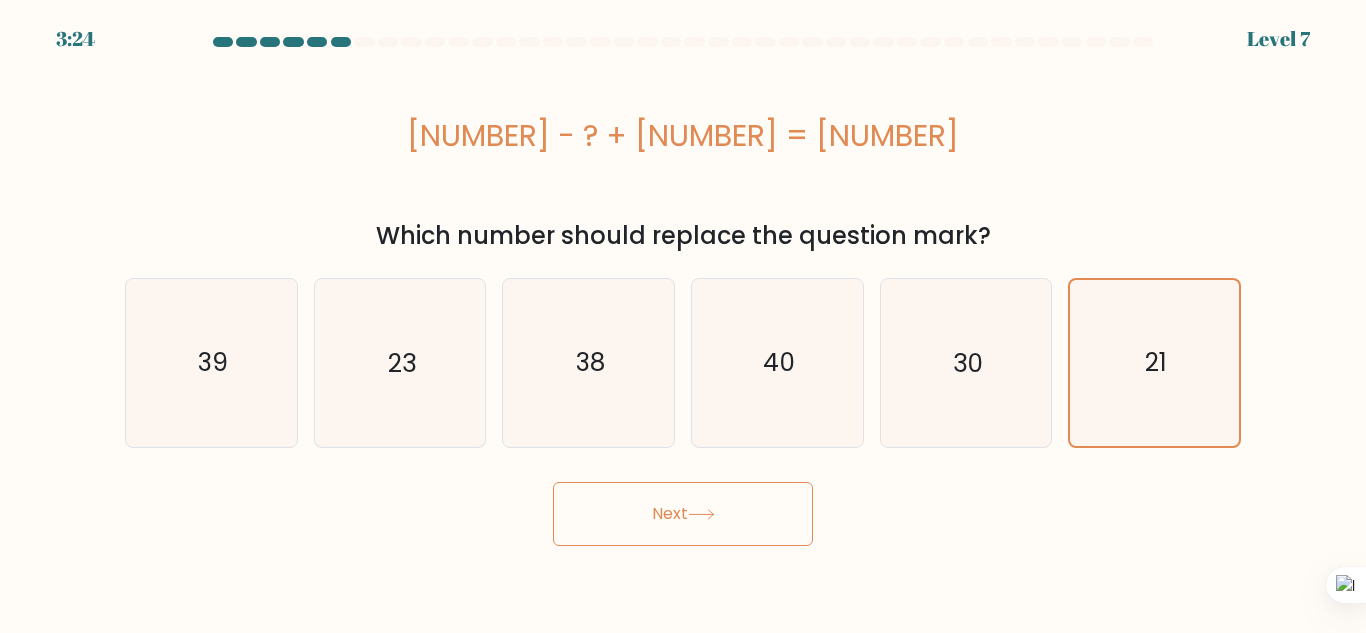 click on "Next" at bounding box center (683, 514) 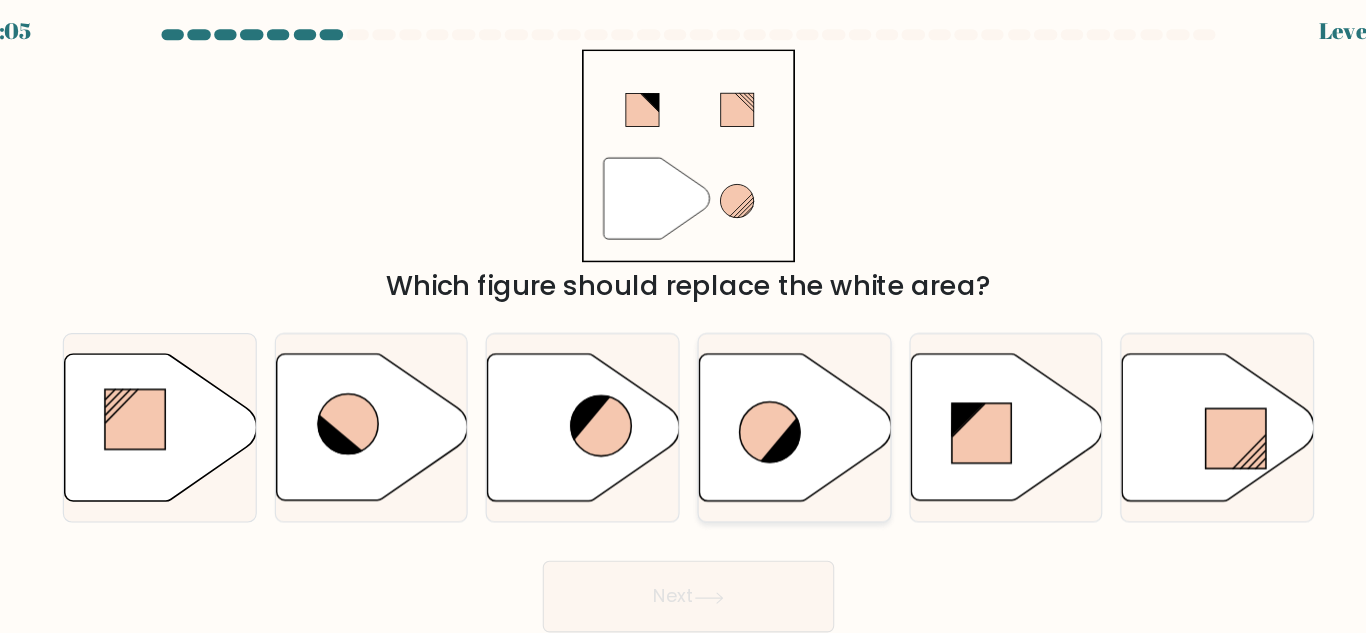 click at bounding box center [778, 392] 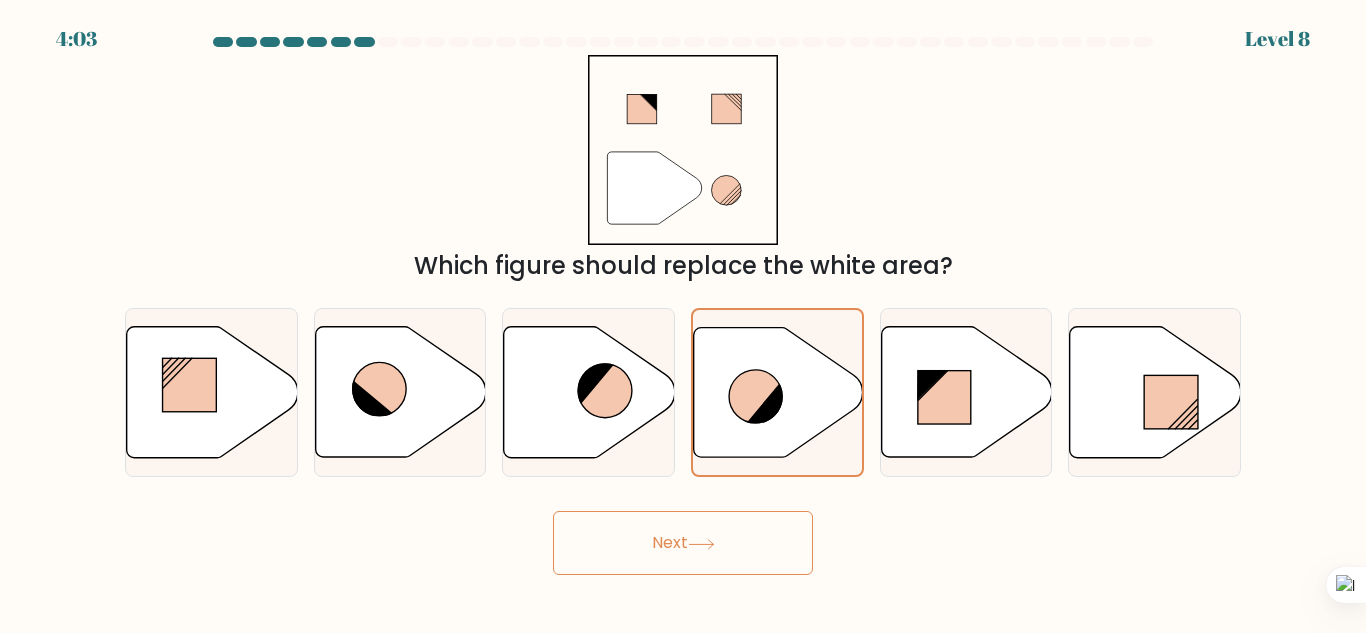 click on "Next" at bounding box center (683, 543) 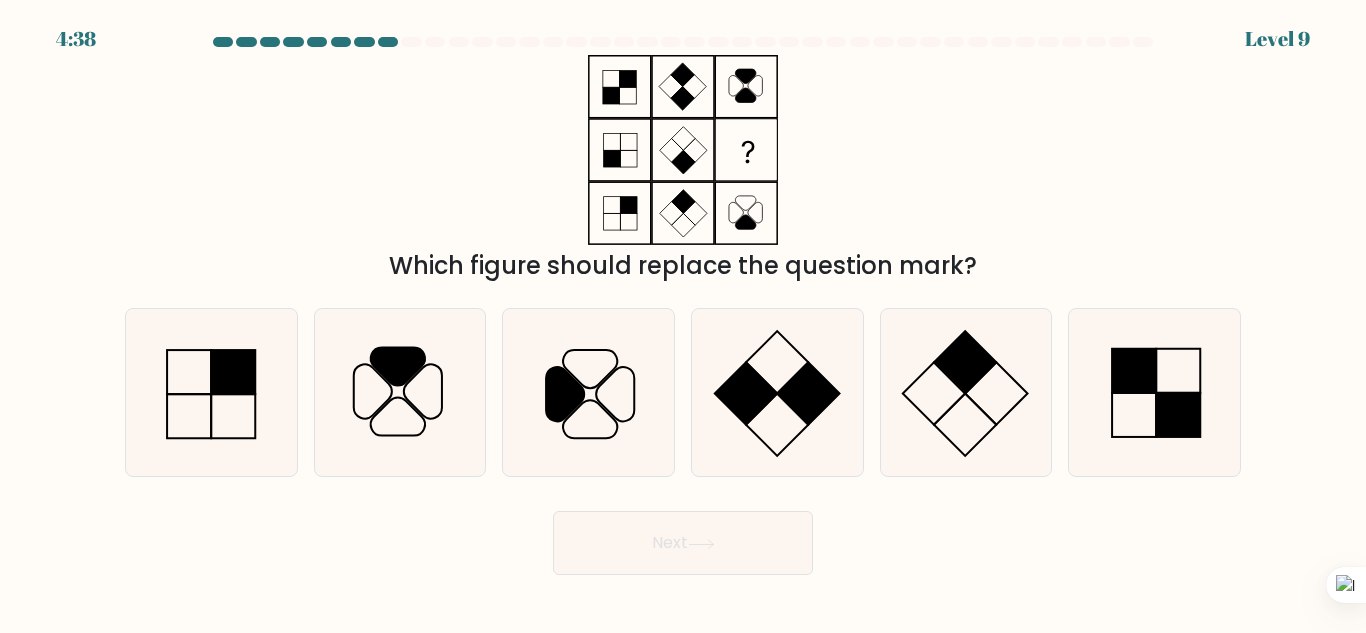 click on "a.
b.
c." at bounding box center (683, 384) 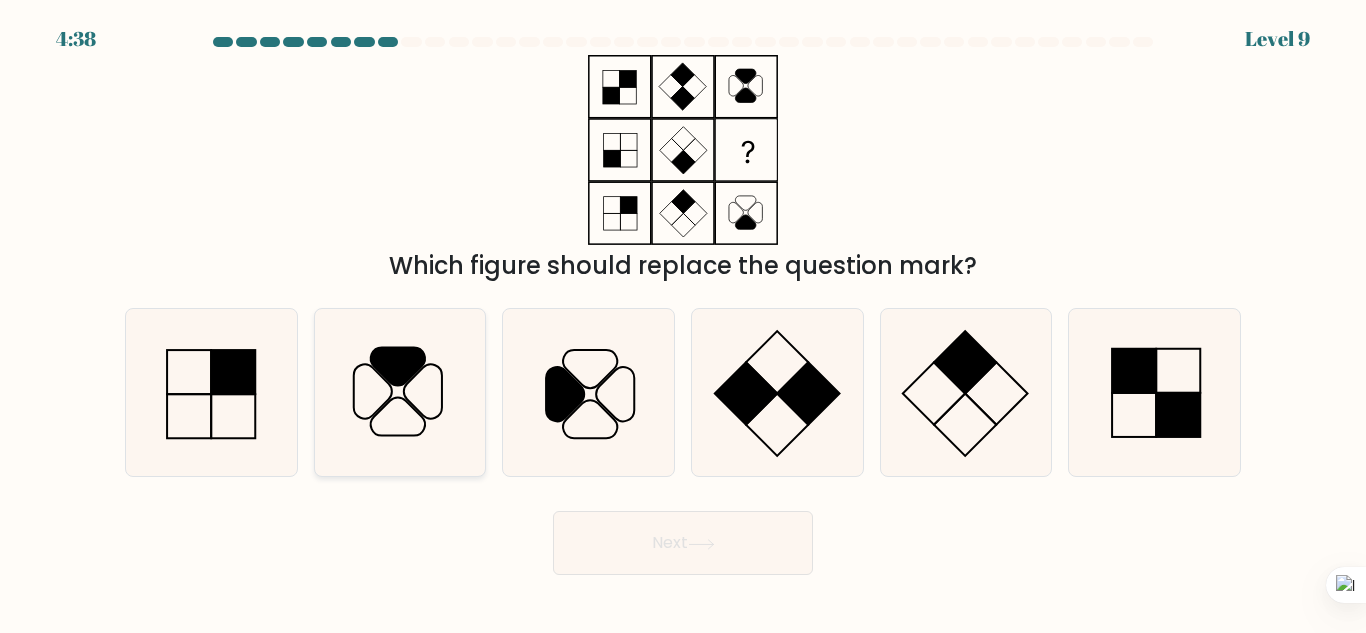 click at bounding box center [398, 367] 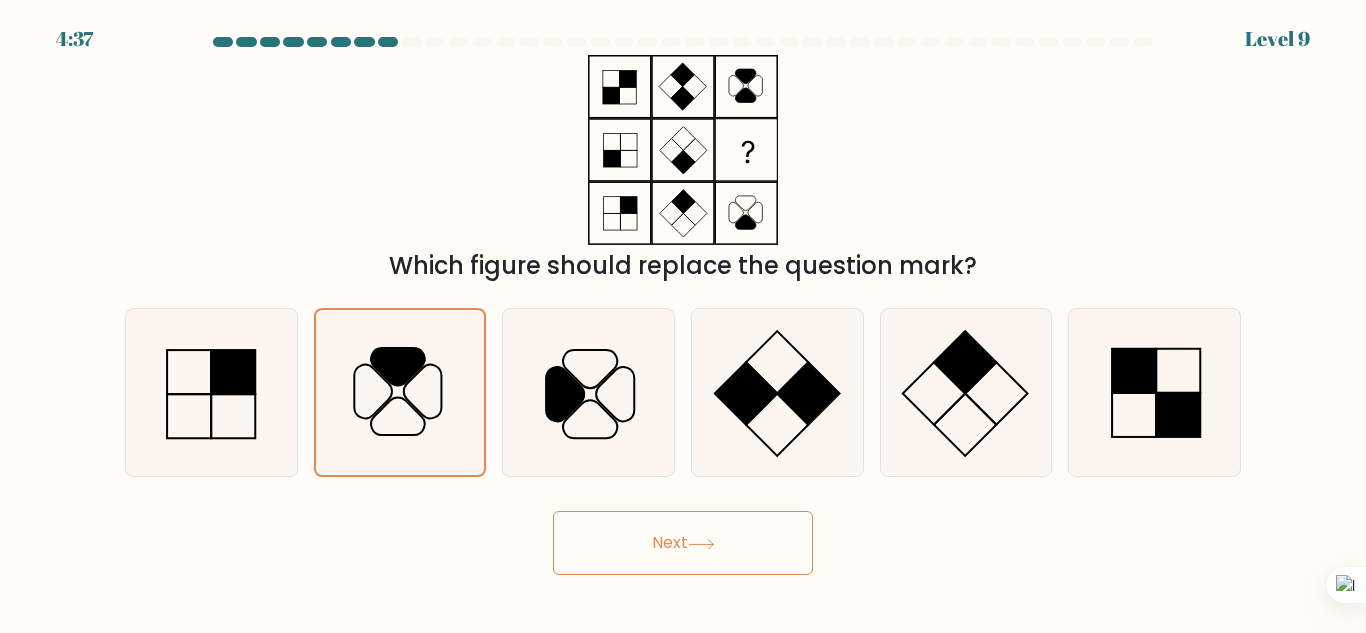 click on "Next" at bounding box center (683, 543) 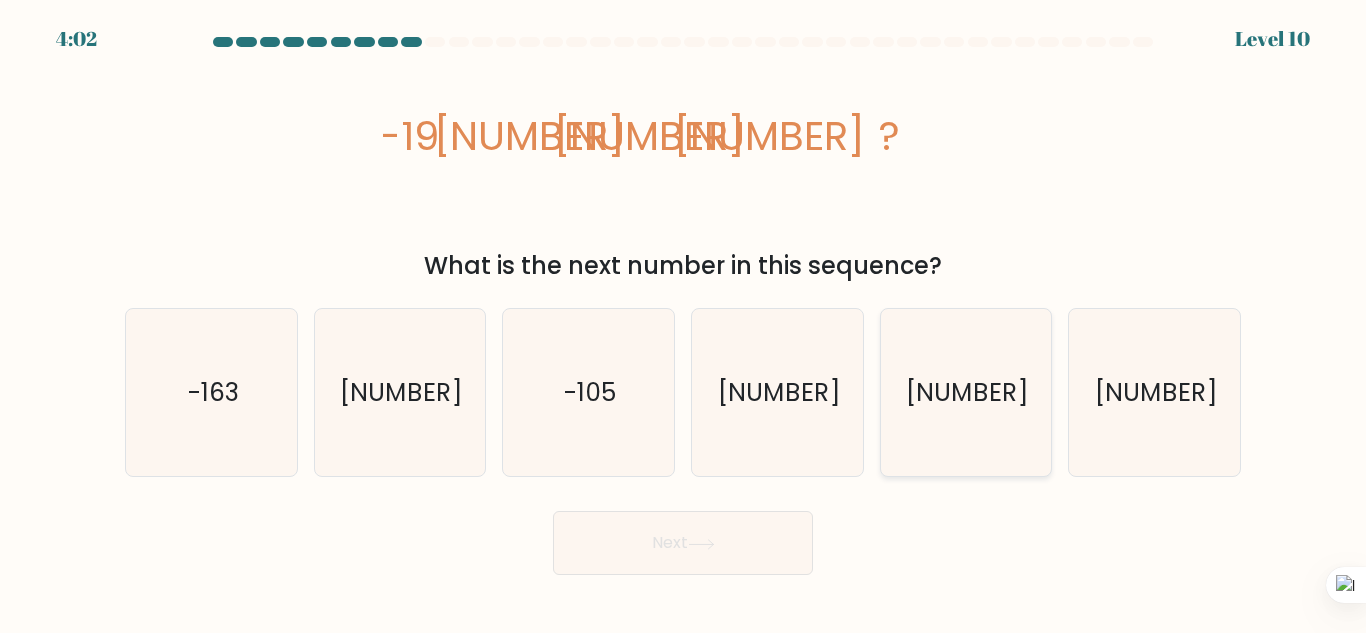 click on "[NUMBER]" at bounding box center [967, 392] 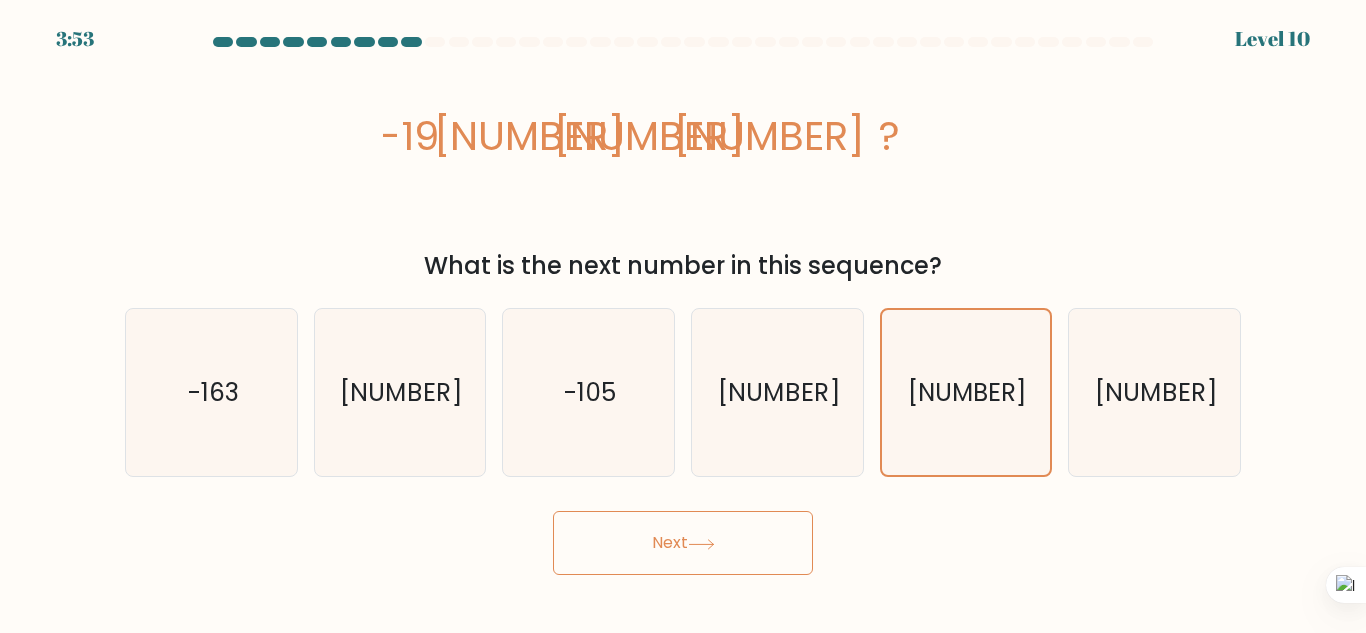 click on "Next" at bounding box center (683, 543) 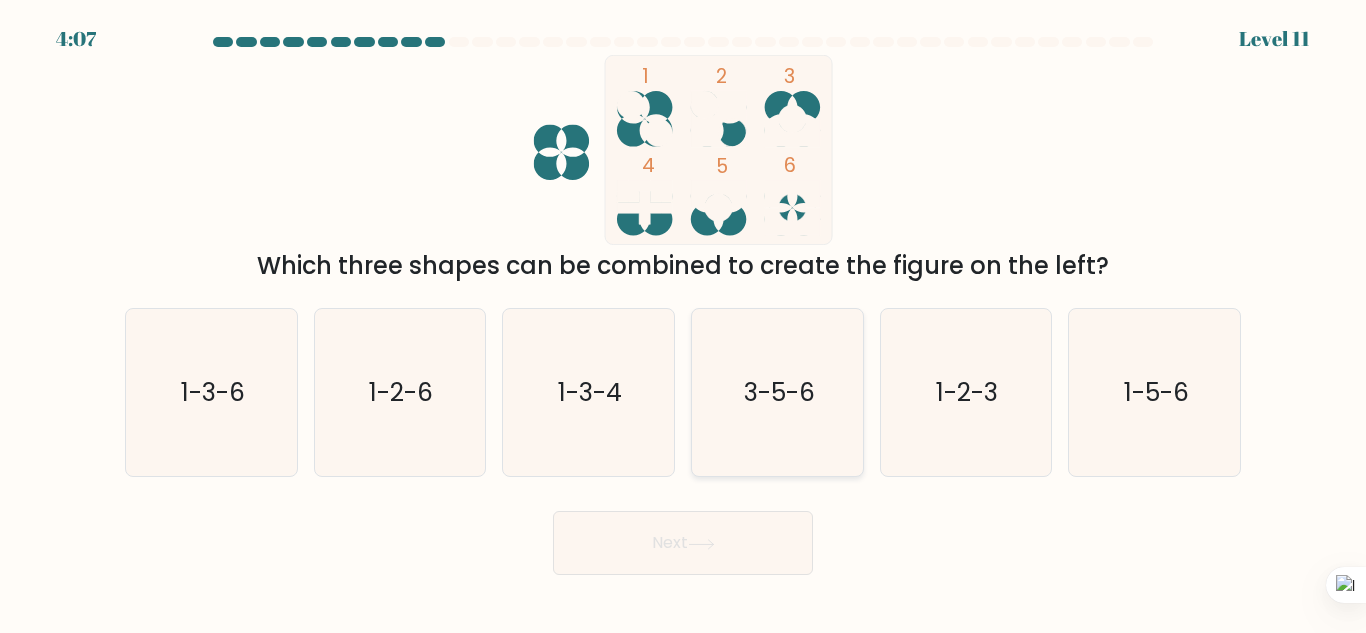 click on "3-5-6" at bounding box center [777, 392] 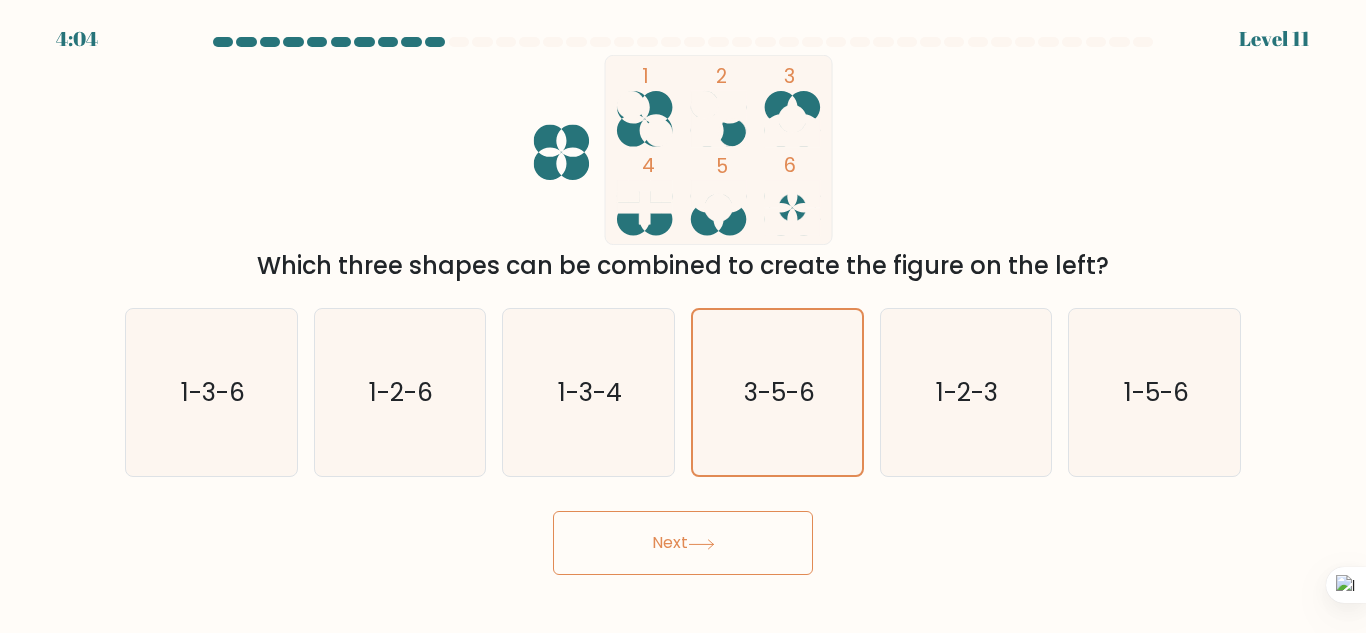 click on "Next" at bounding box center [683, 543] 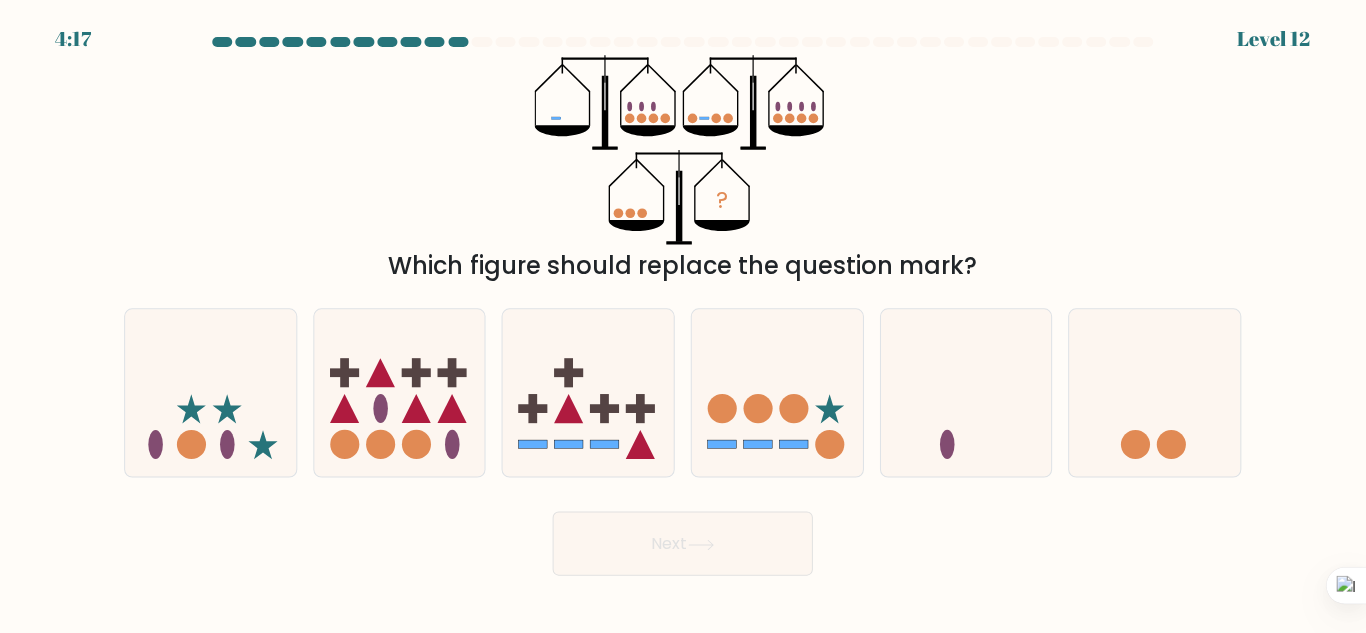 scroll, scrollTop: 0, scrollLeft: 0, axis: both 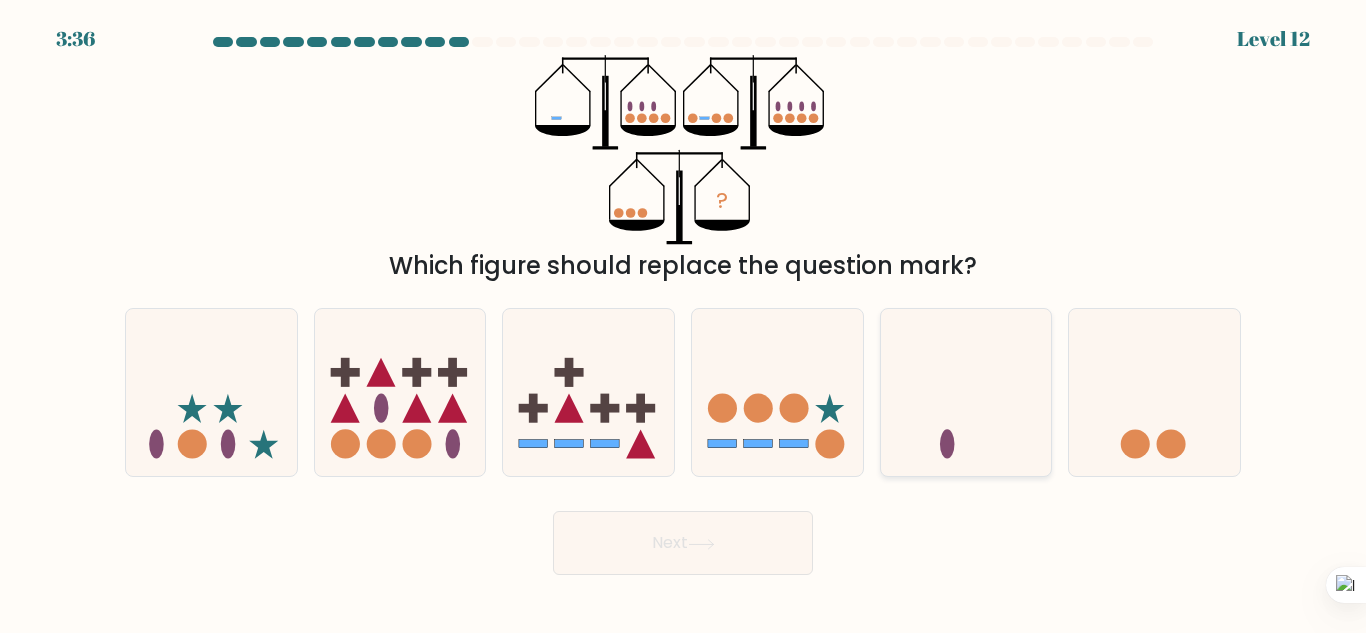 click at bounding box center [966, 392] 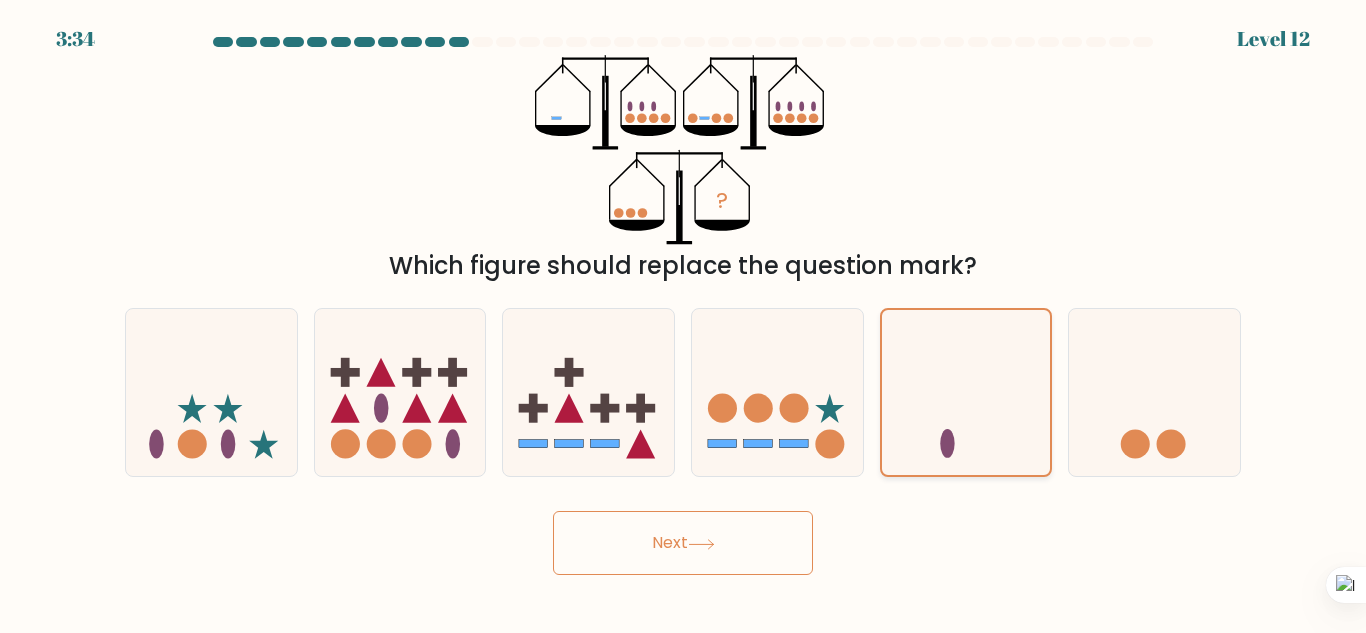 click at bounding box center [966, 393] 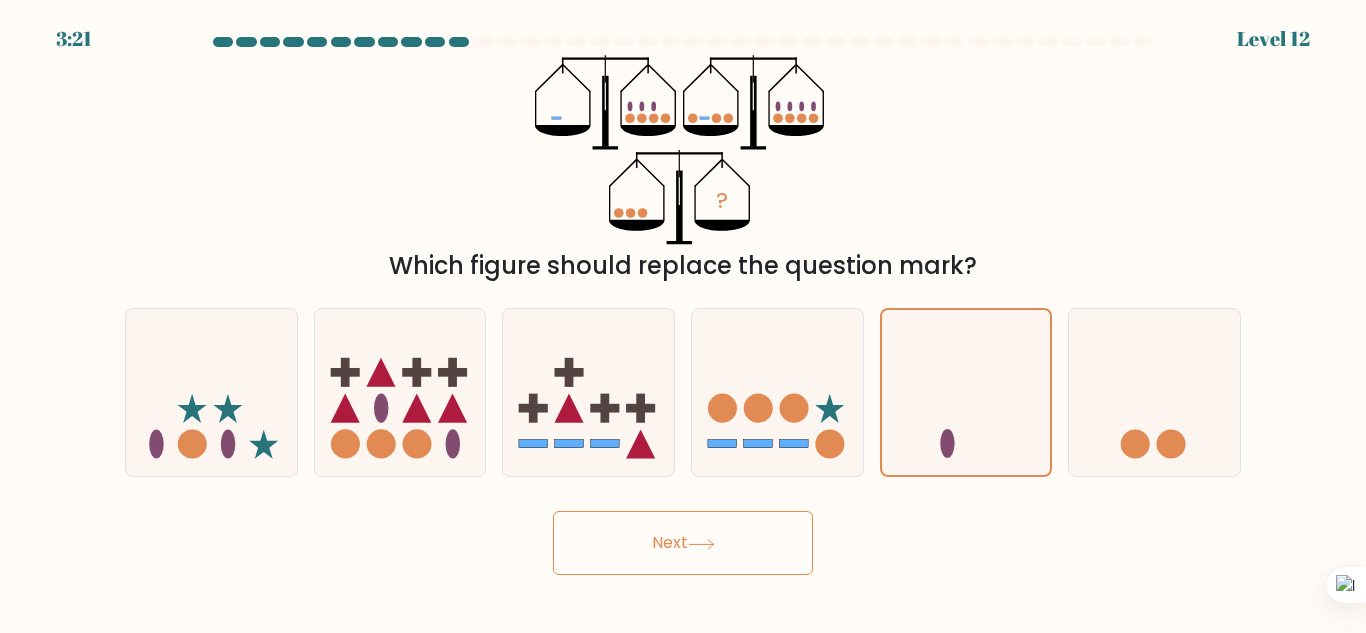 click on "Next" at bounding box center [683, 543] 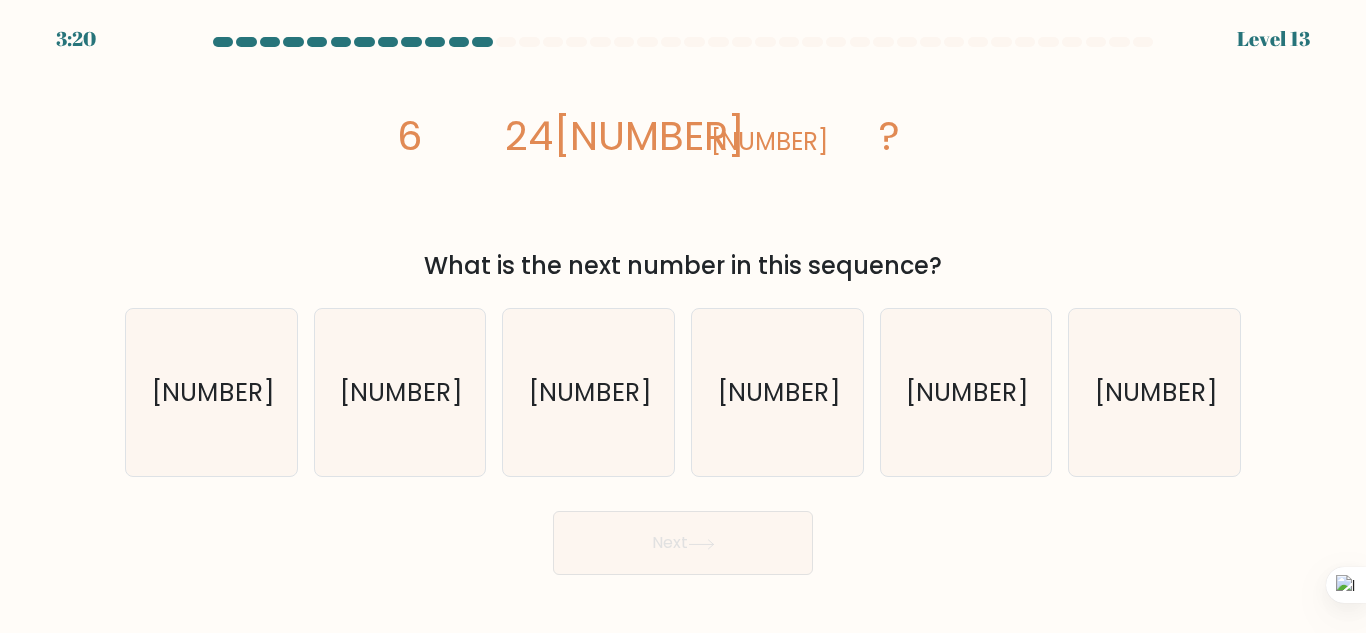 click on "Next" at bounding box center (683, 543) 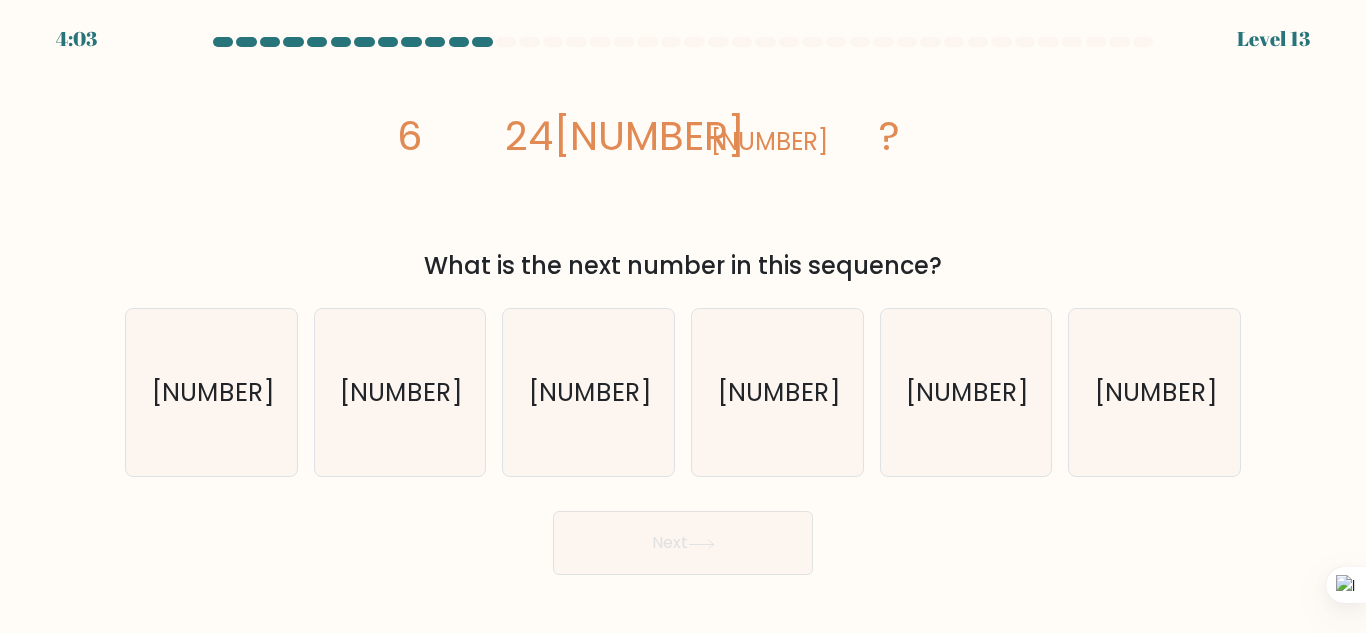 click on "image/svg+xml
[NUMBER]
[NUMBER]
[NUMBER]
[NUMBER]
?" at bounding box center (683, 150) 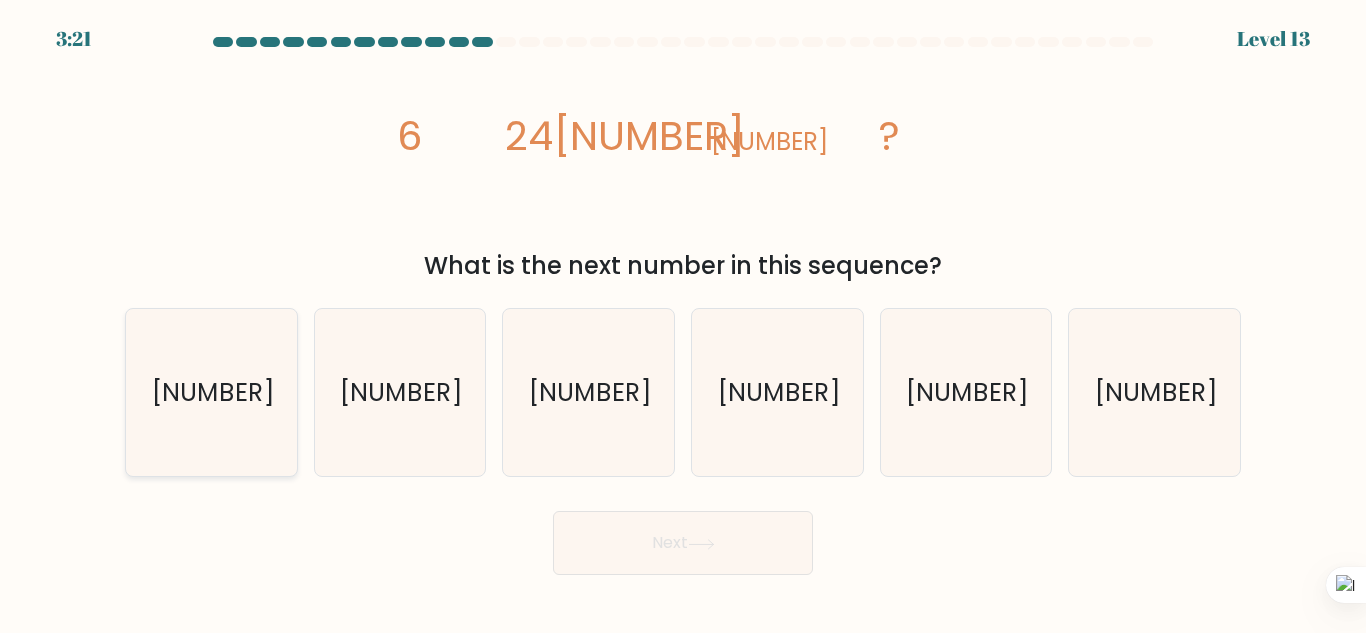 click on "[NUMBER]" at bounding box center [212, 392] 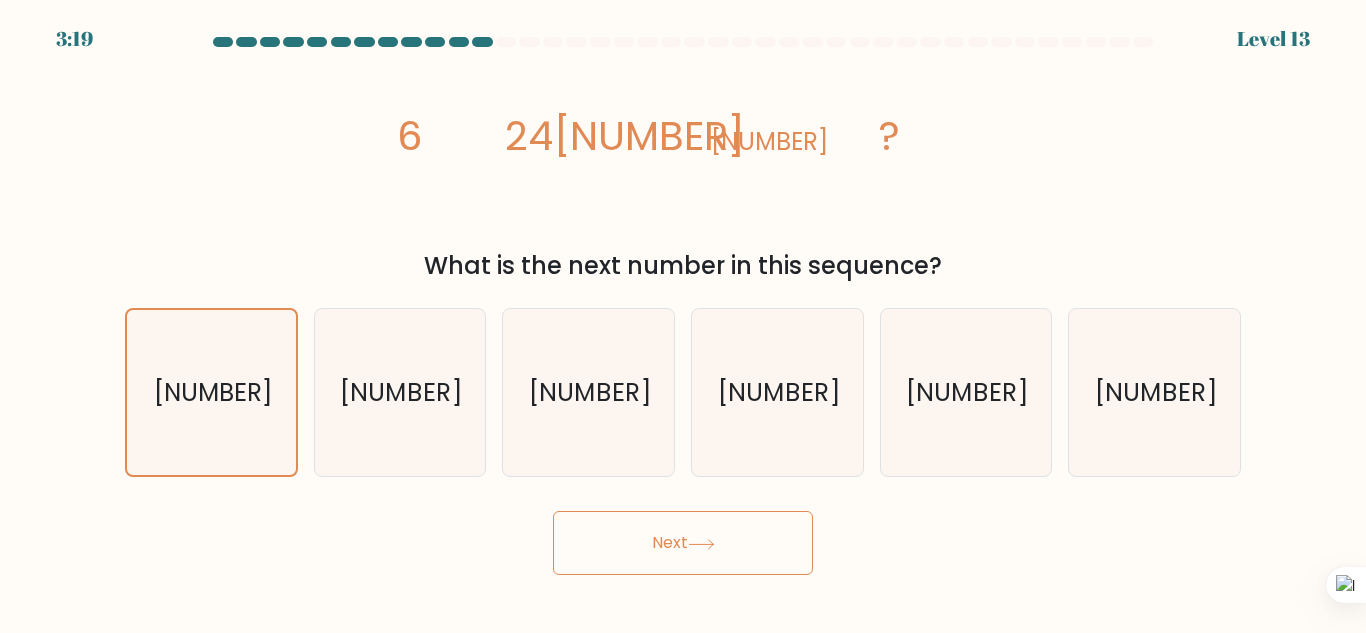click on "Next" at bounding box center [683, 543] 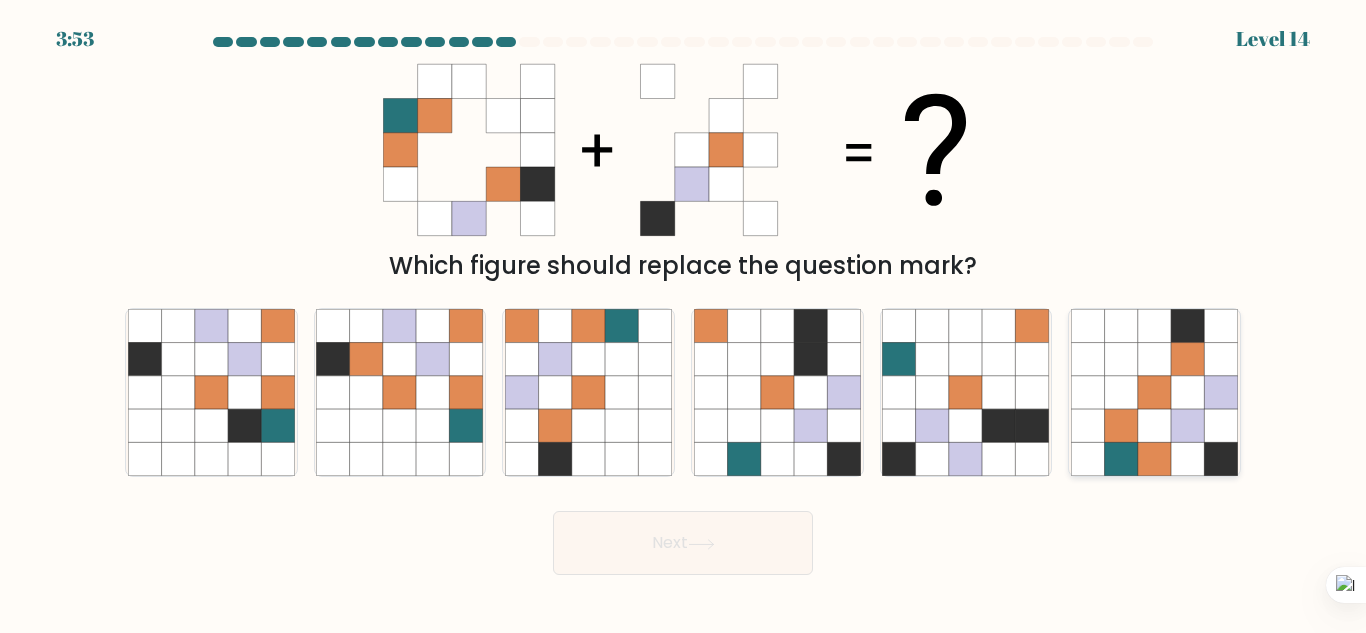 click at bounding box center (1154, 392) 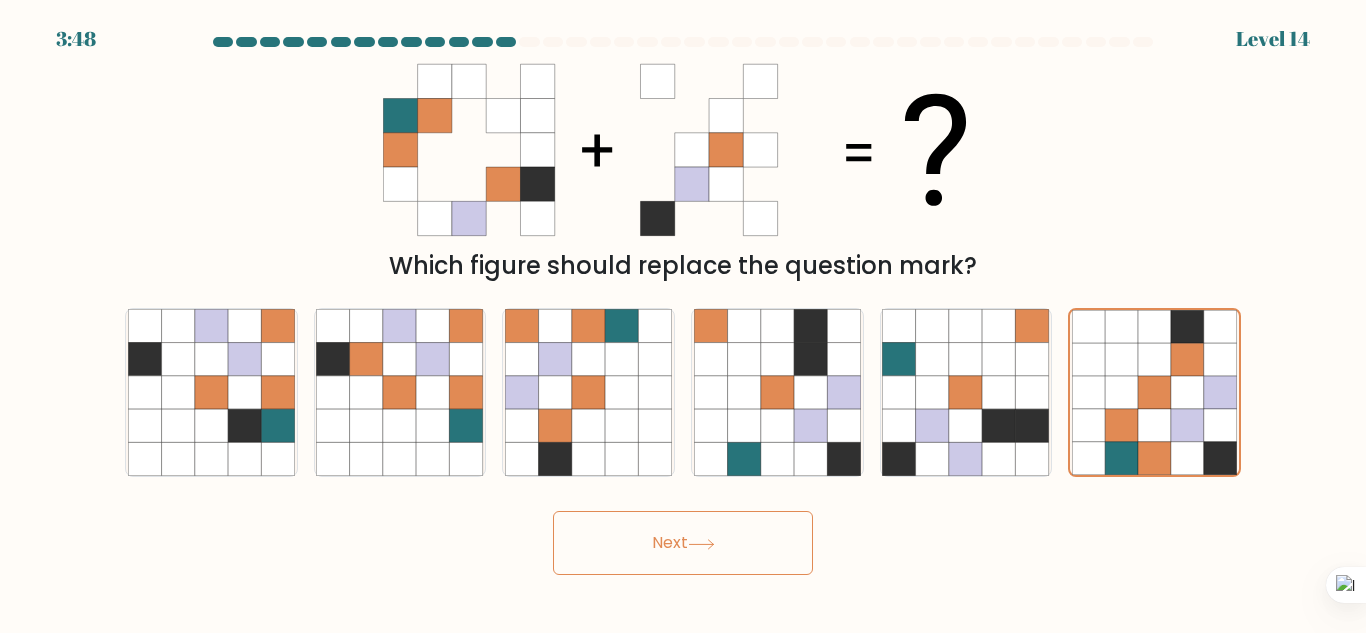 click at bounding box center (701, 544) 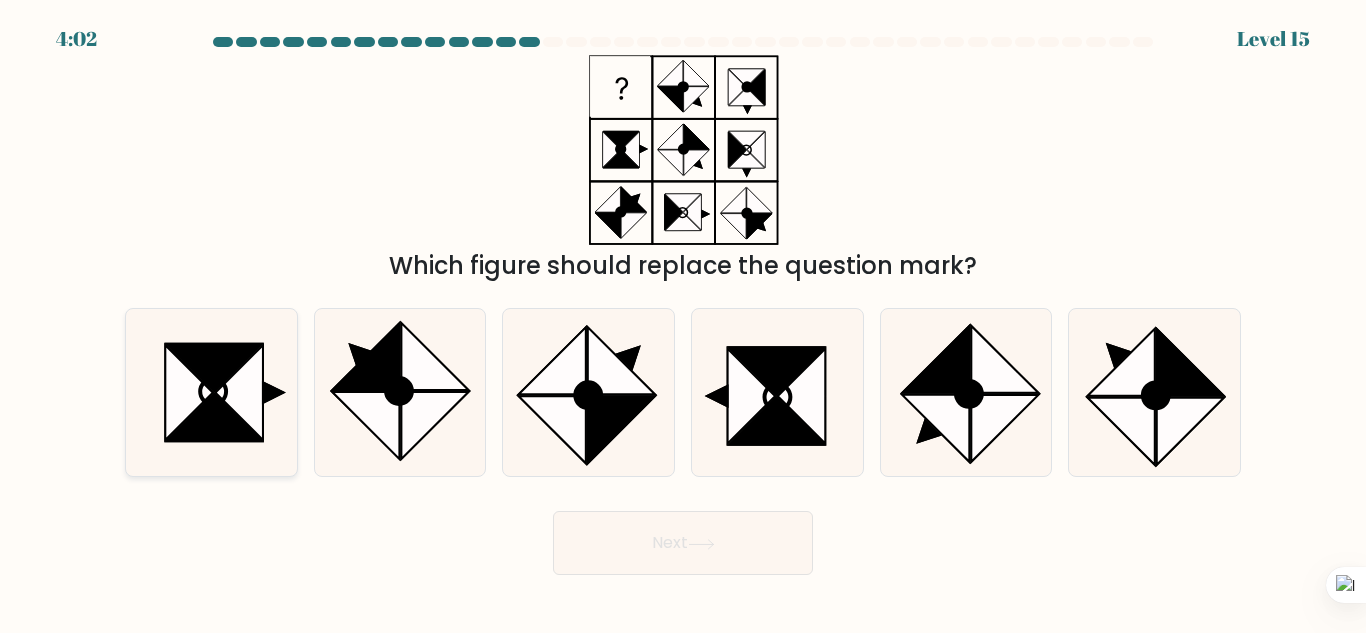 click at bounding box center [239, 392] 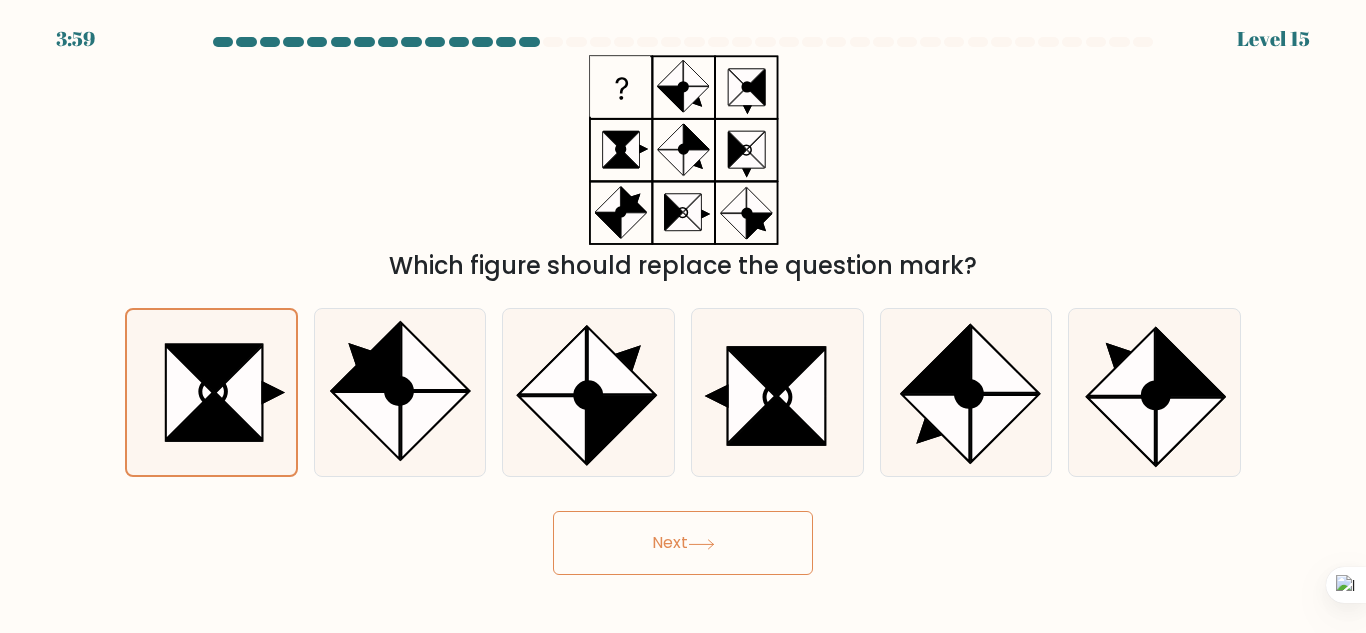 click on "Next" at bounding box center (683, 543) 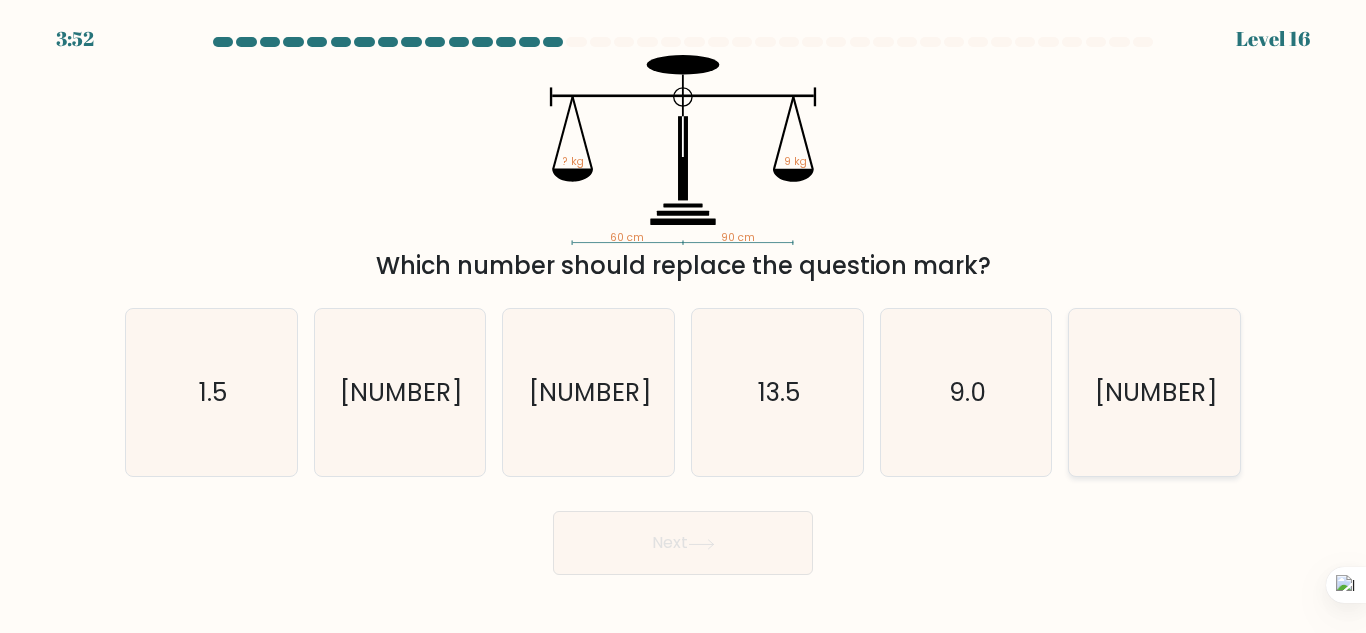 click on "[NUMBER]" at bounding box center (1154, 392) 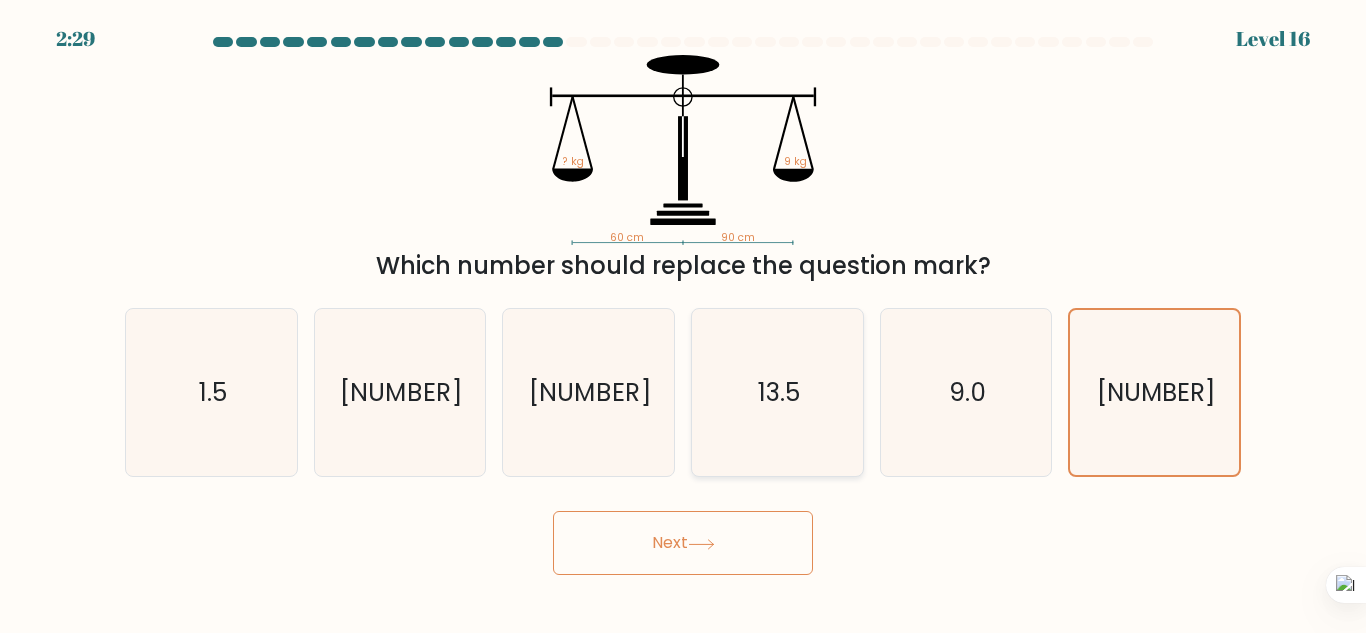 click on "13.5" at bounding box center (779, 392) 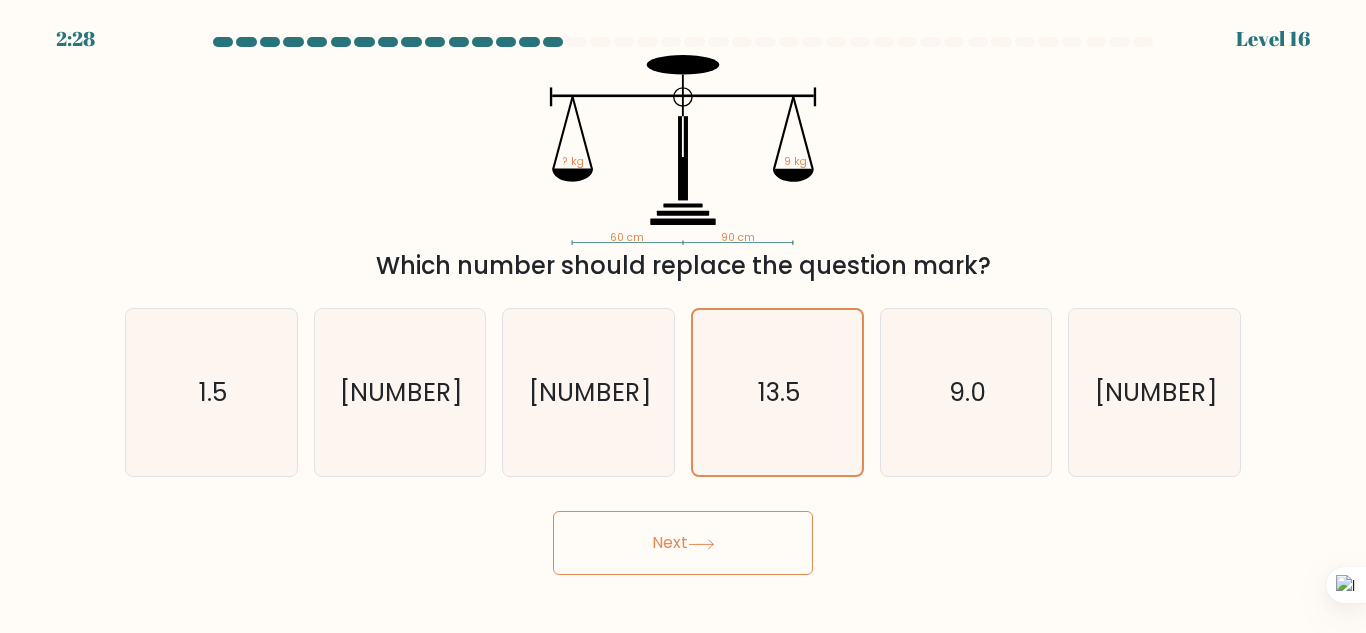 click on "Next" at bounding box center [683, 543] 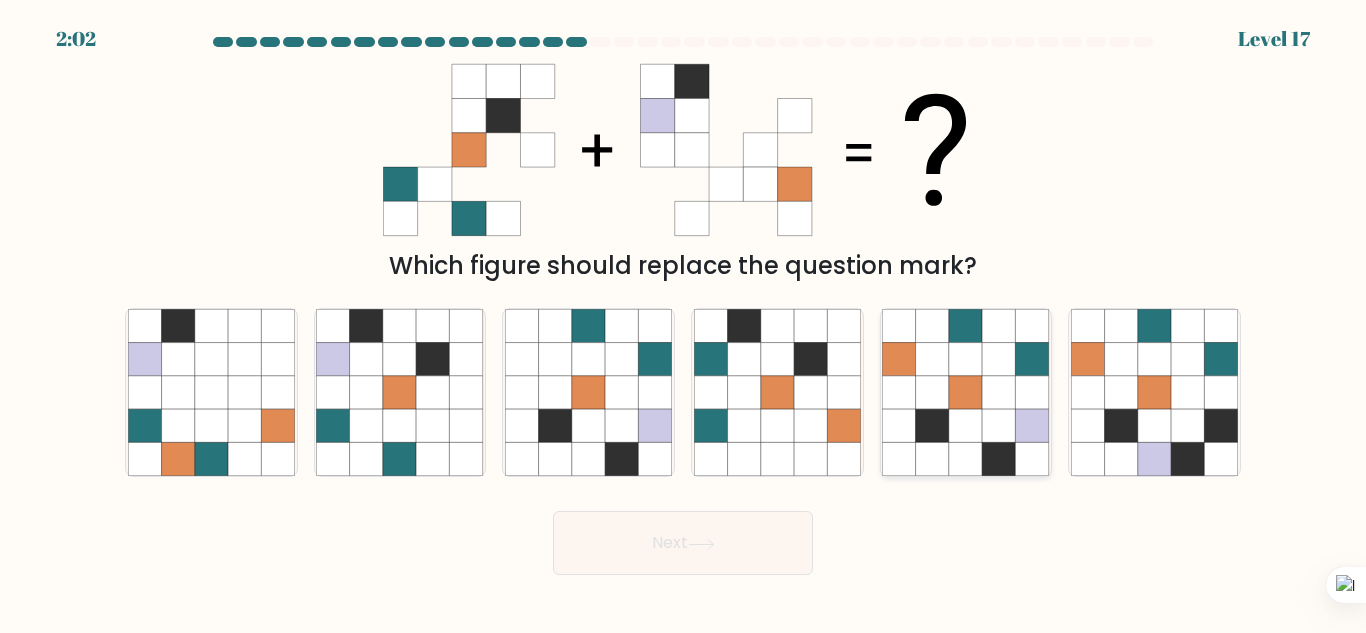 click at bounding box center (965, 425) 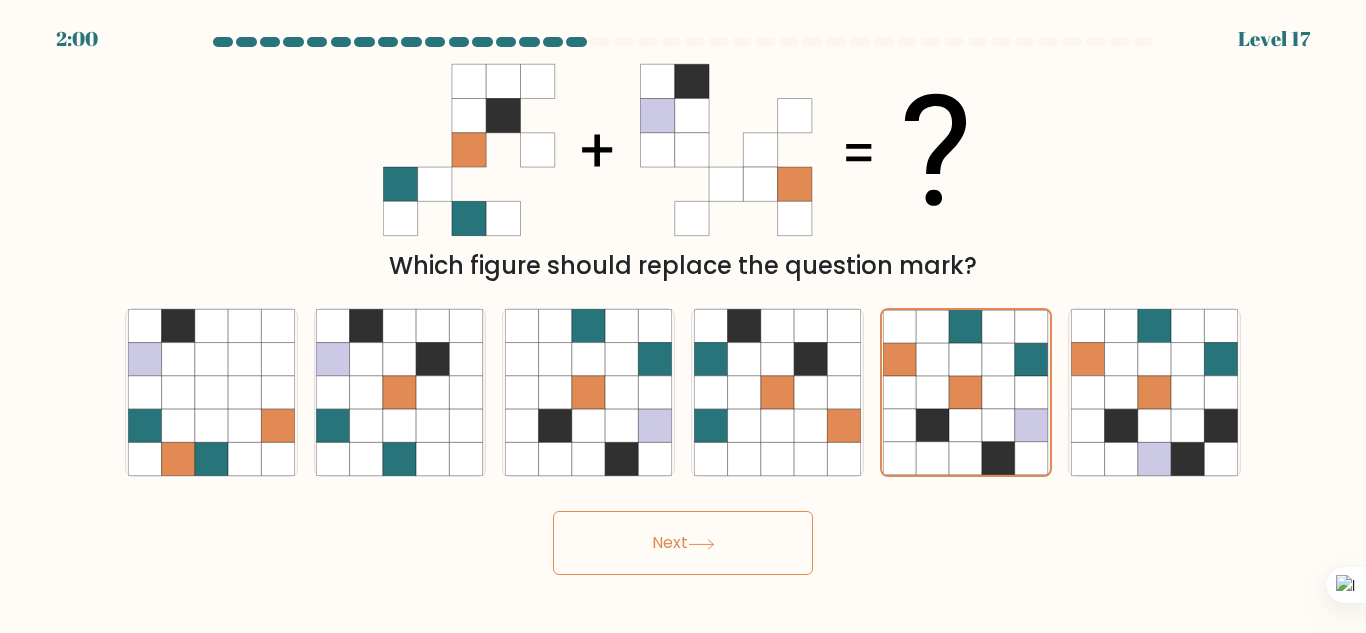 click at bounding box center [701, 544] 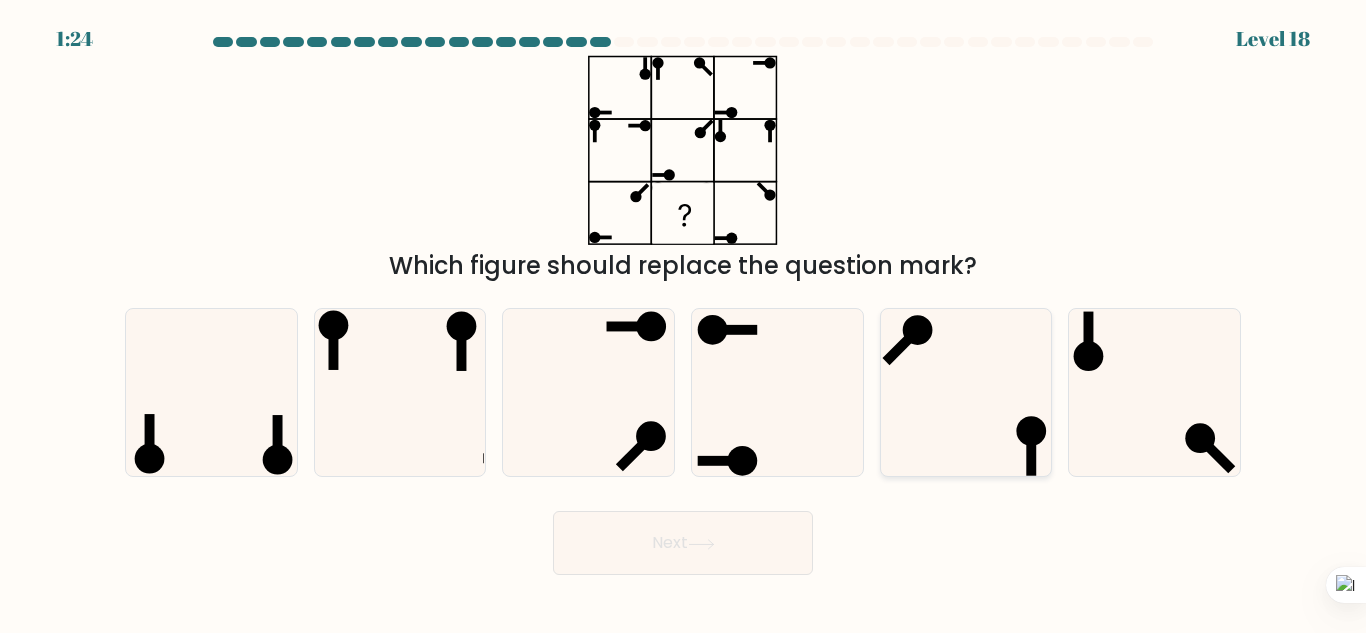 type 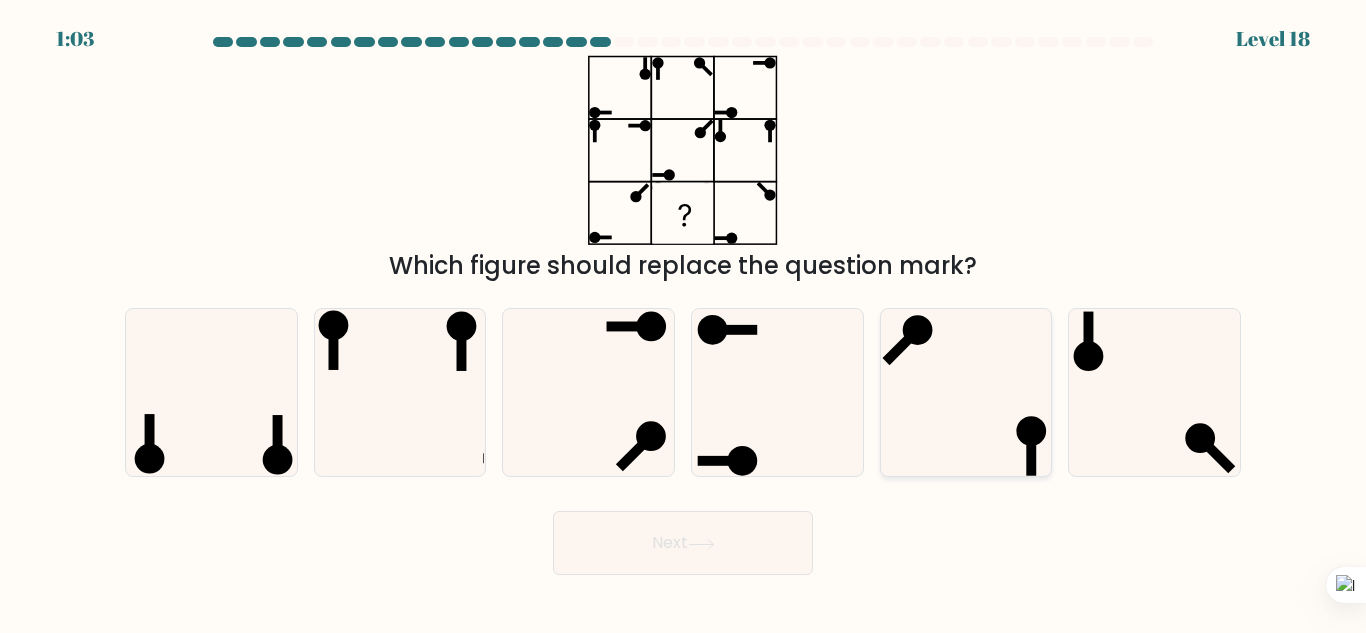 click at bounding box center (965, 392) 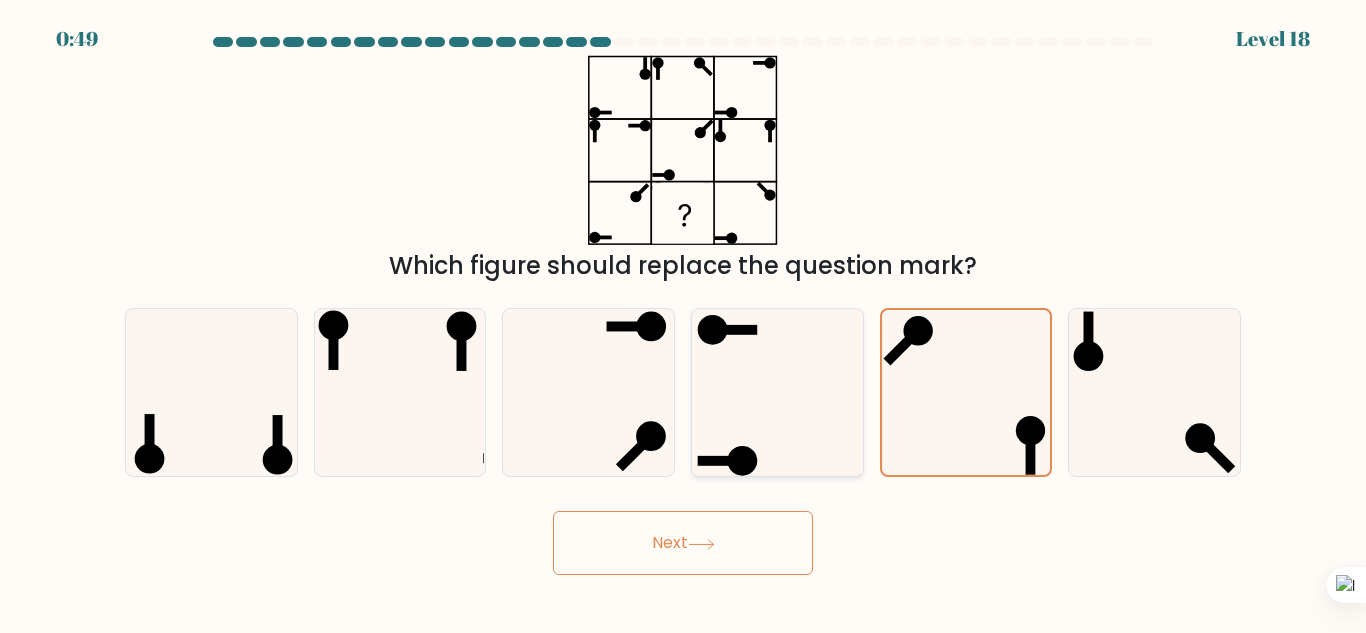 click at bounding box center [777, 392] 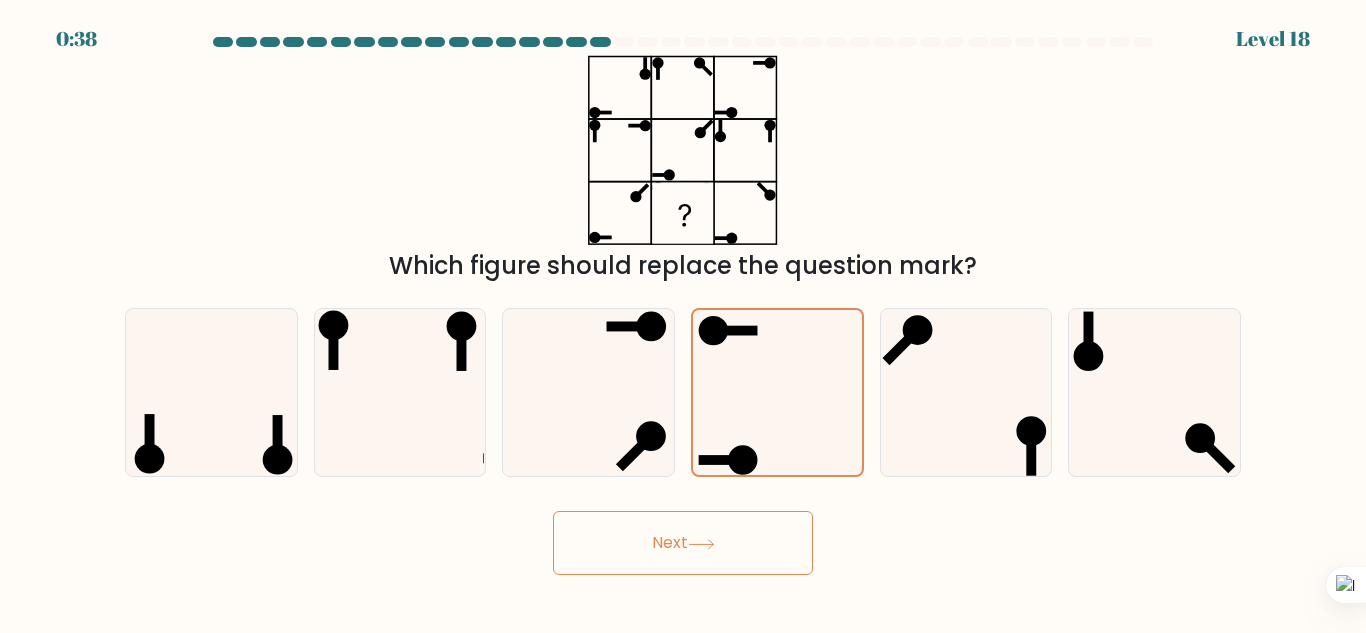 click on "Next" at bounding box center [683, 543] 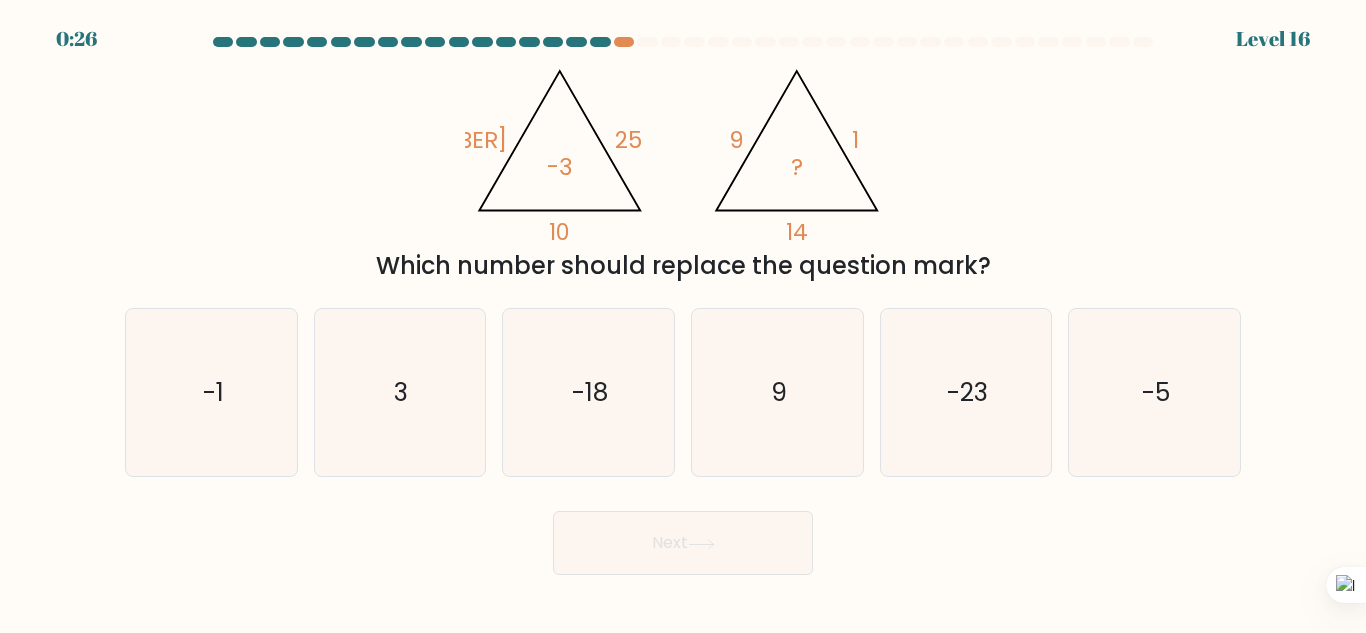 click on "[TIME]
Level [NUMBER]" at bounding box center (683, 12) 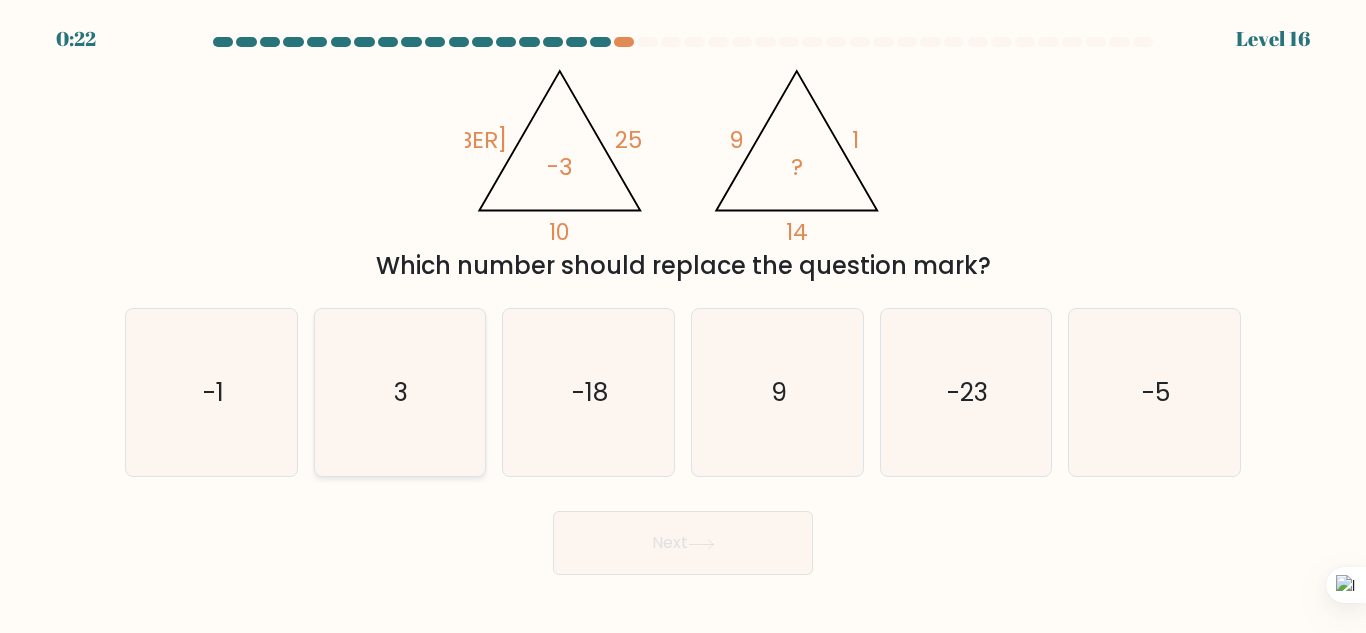 click on "3" at bounding box center [399, 392] 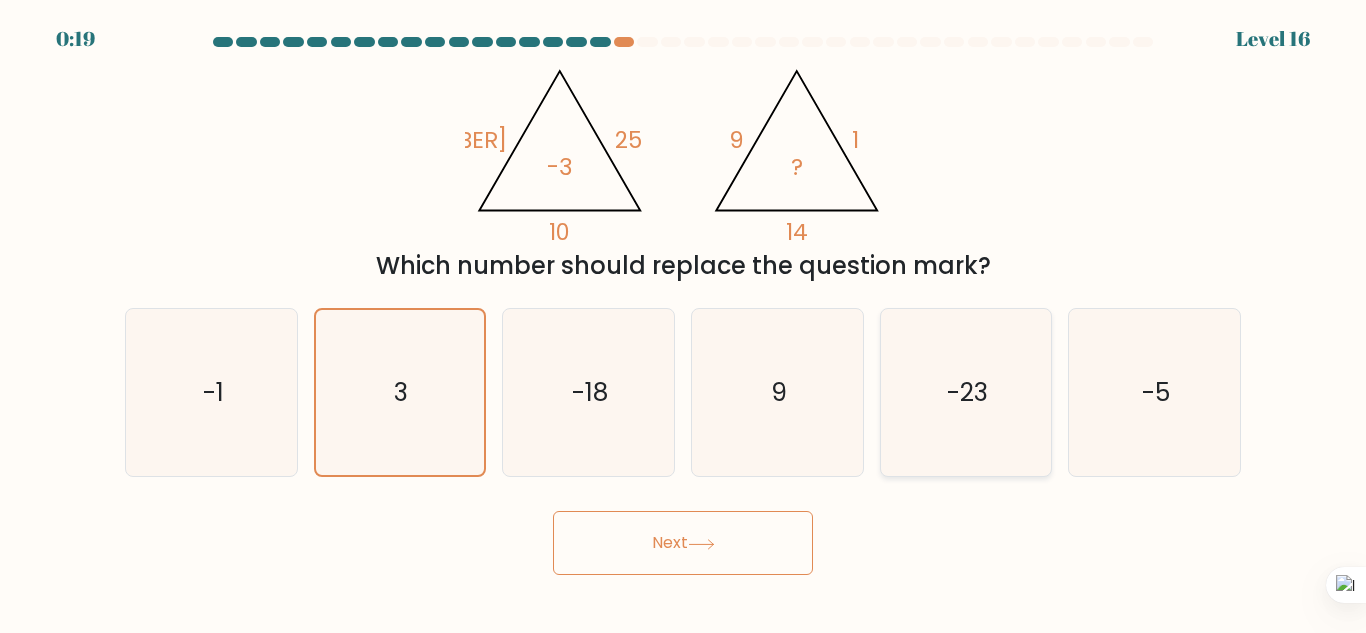 click on "-23" at bounding box center [965, 392] 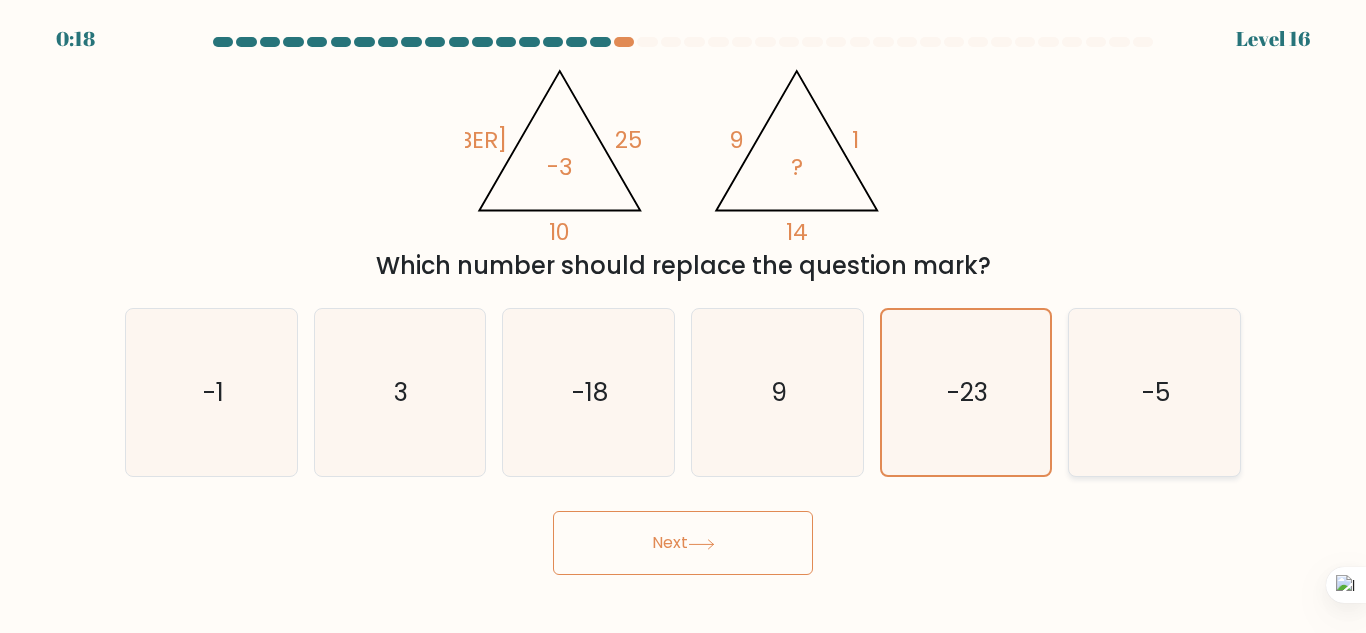 click on "-5" at bounding box center [1154, 392] 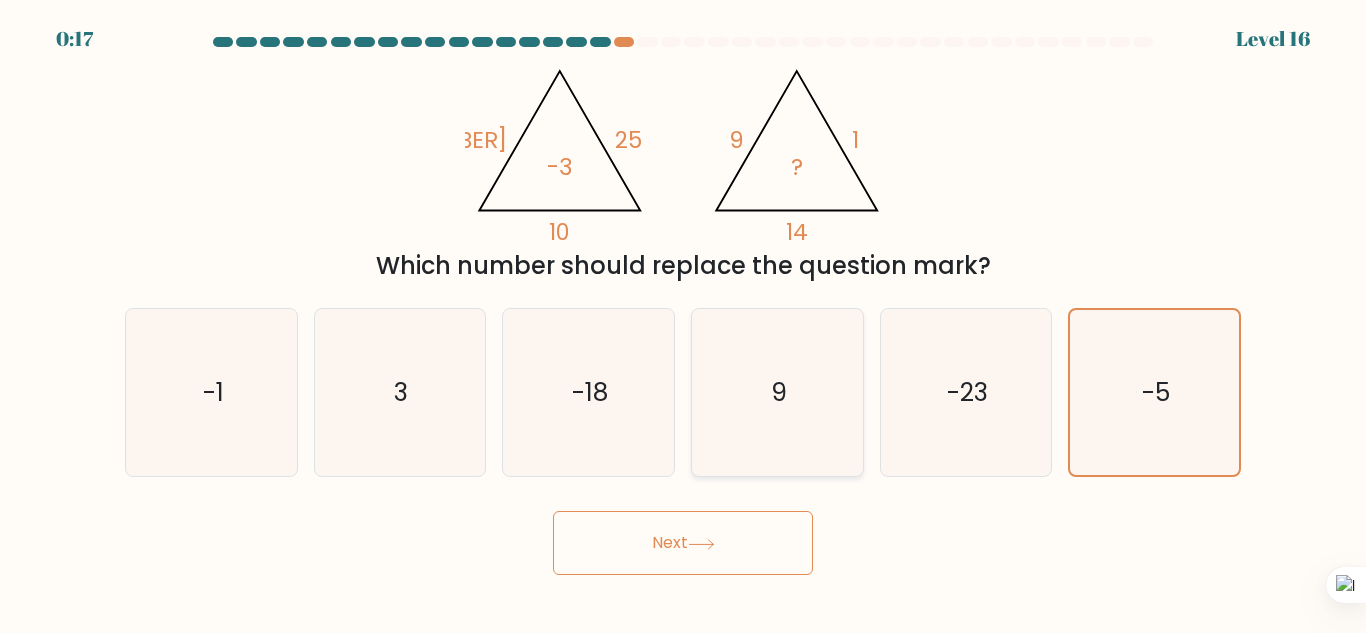 click on "9" at bounding box center (777, 392) 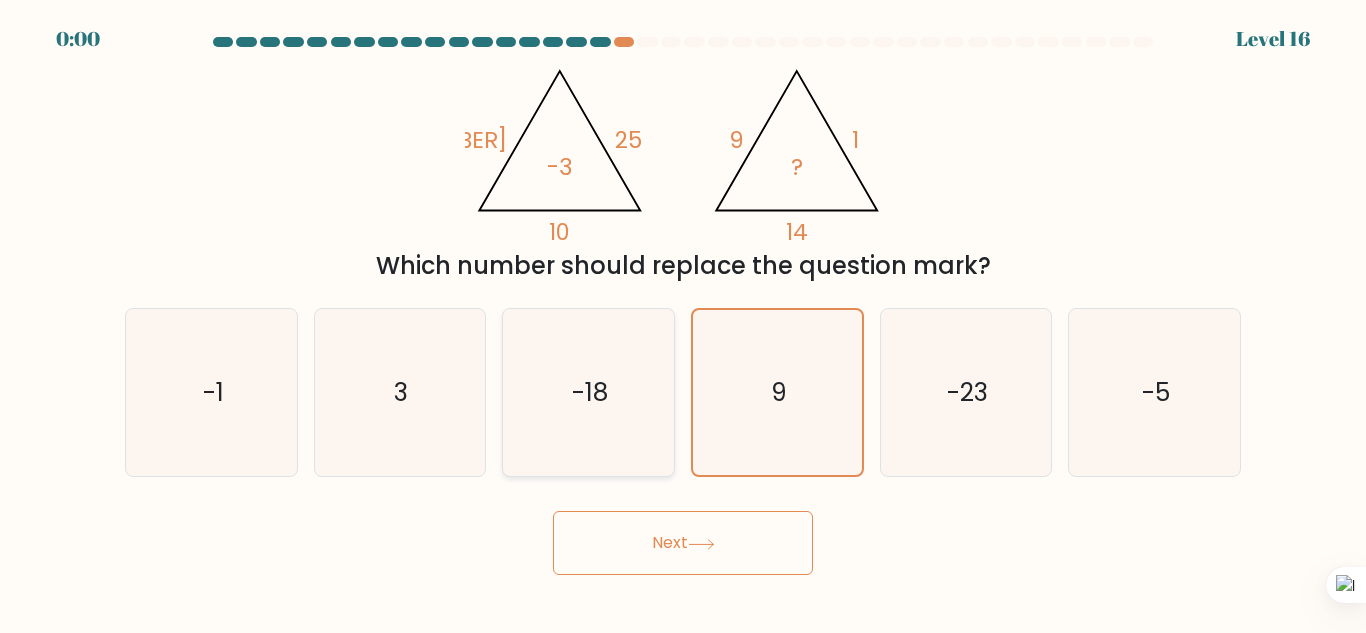 click on "-18" at bounding box center (588, 392) 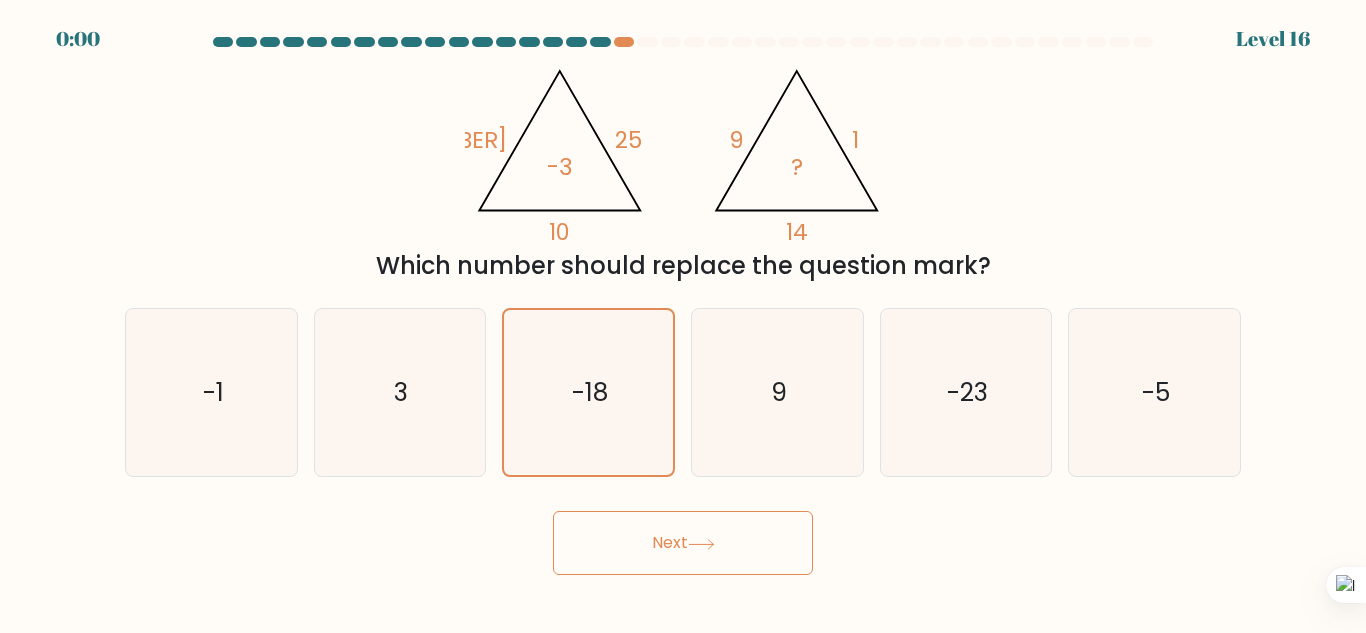 click at bounding box center (701, 544) 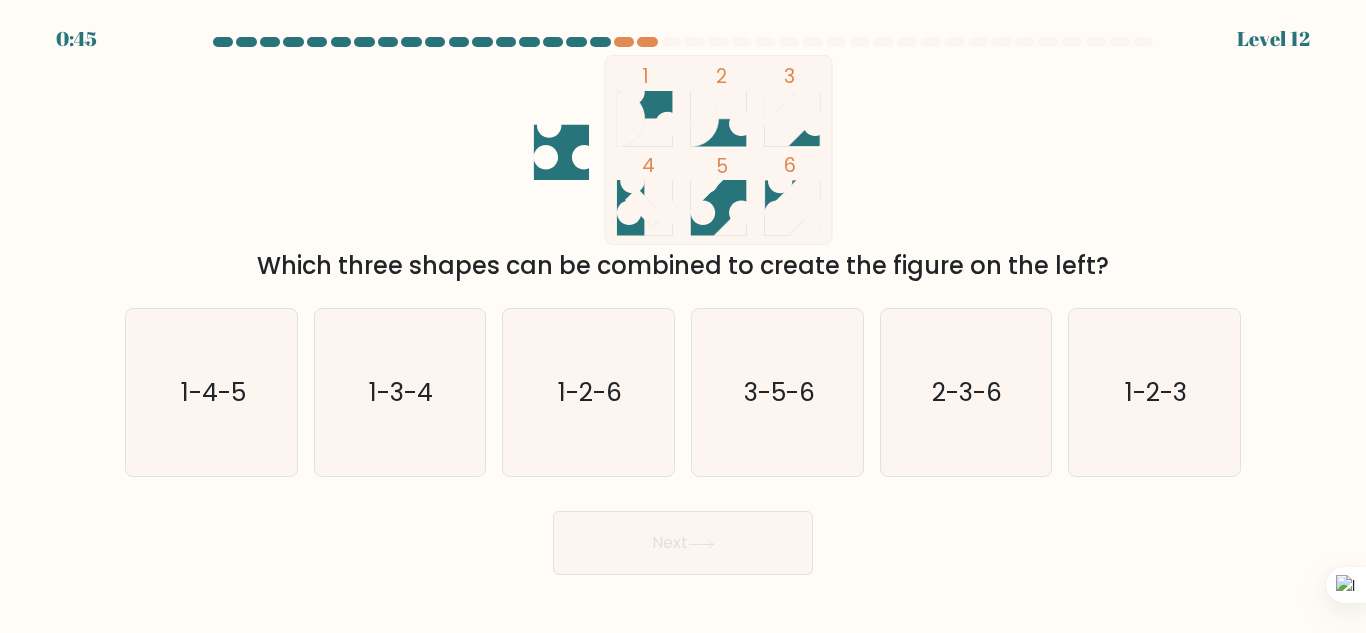 scroll, scrollTop: 0, scrollLeft: 0, axis: both 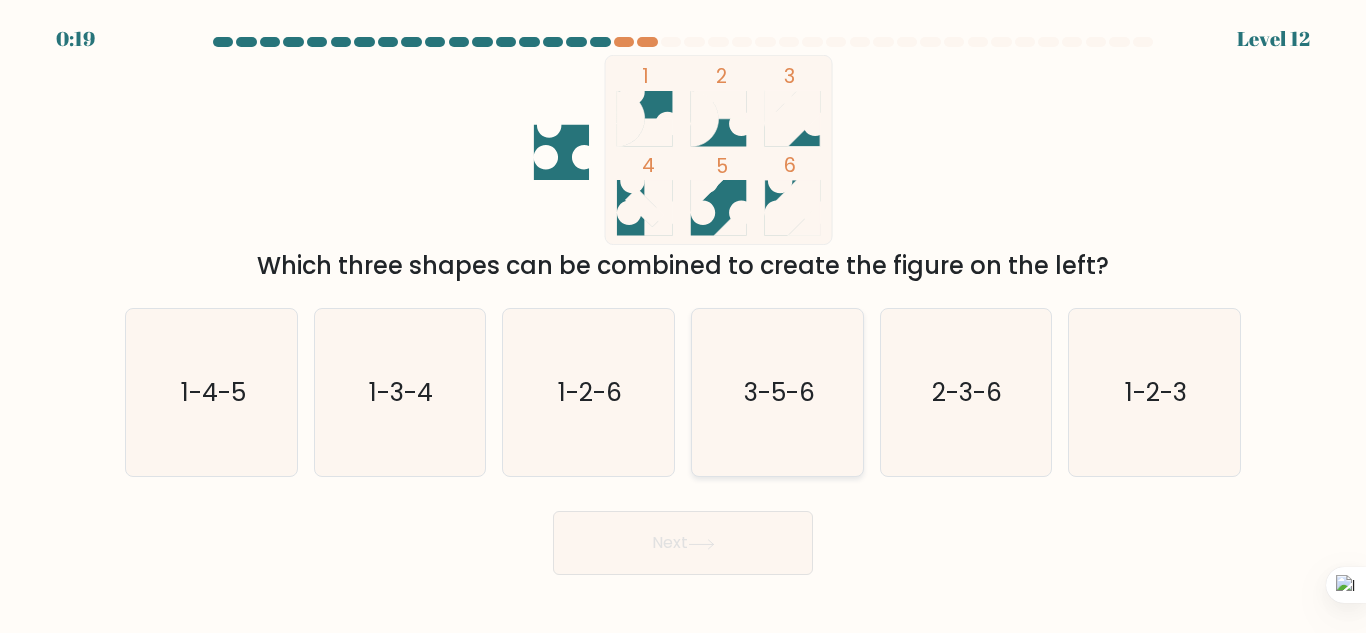 click on "3-5-6" at bounding box center [778, 392] 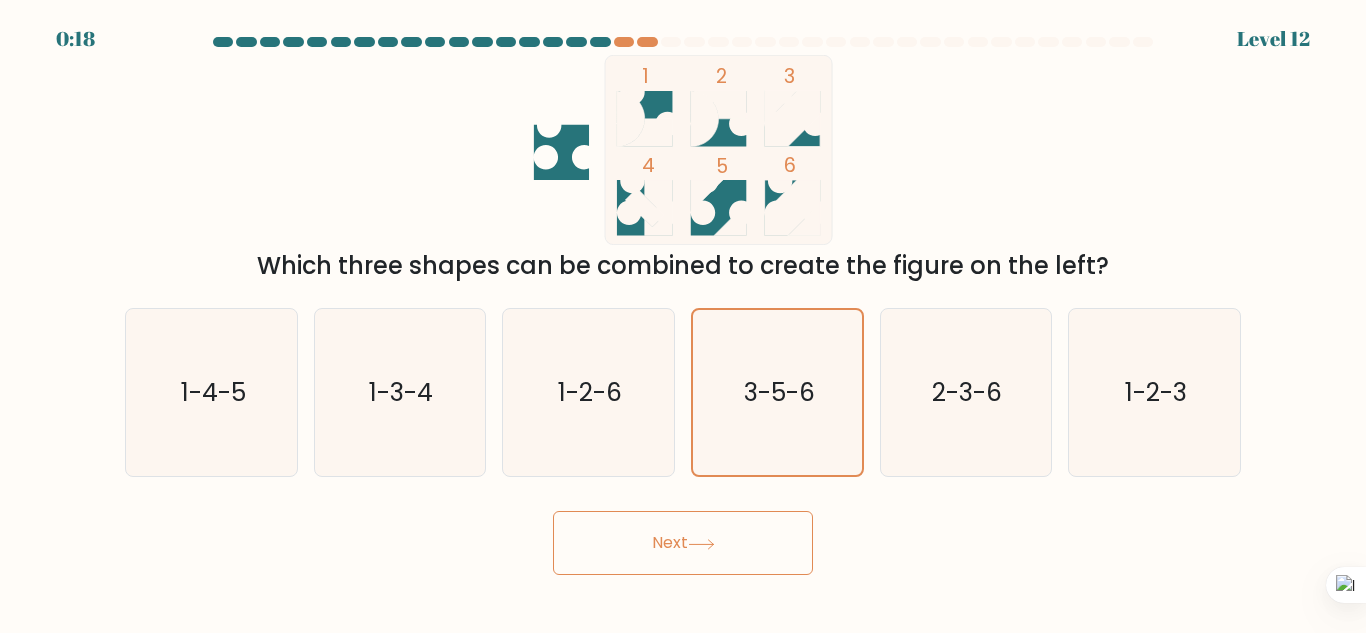click on "Next" at bounding box center (683, 543) 